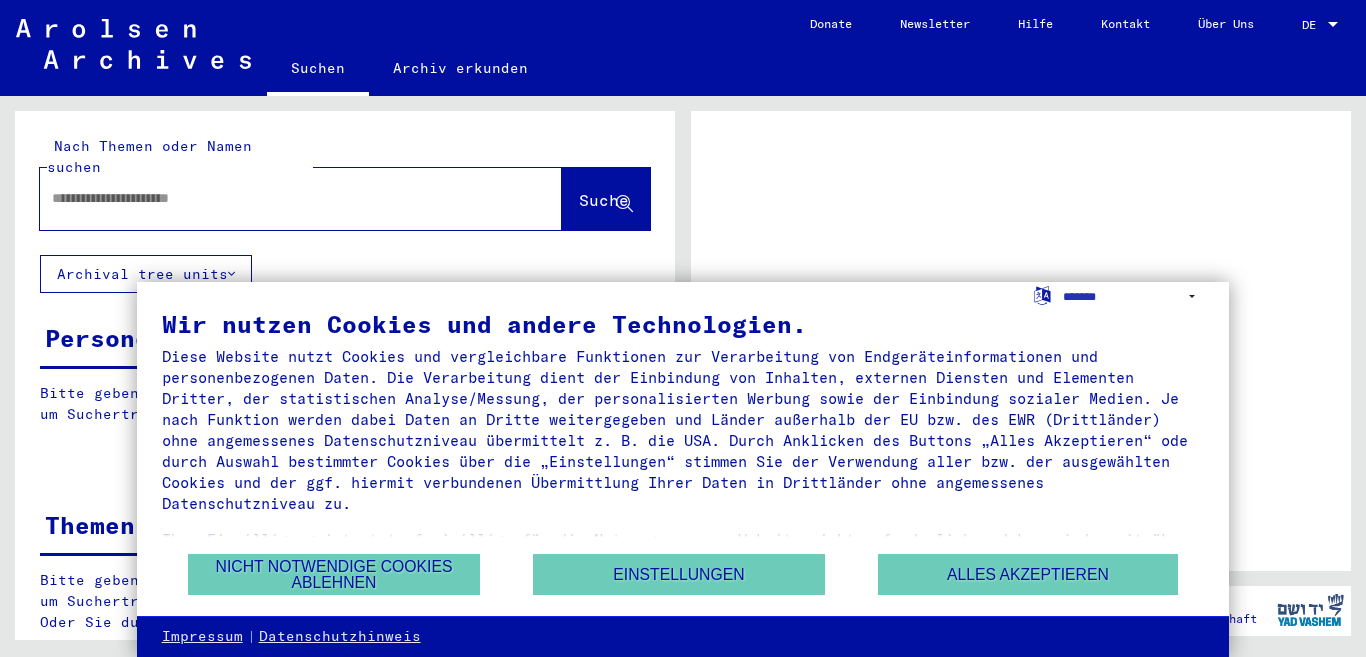 scroll, scrollTop: 0, scrollLeft: 0, axis: both 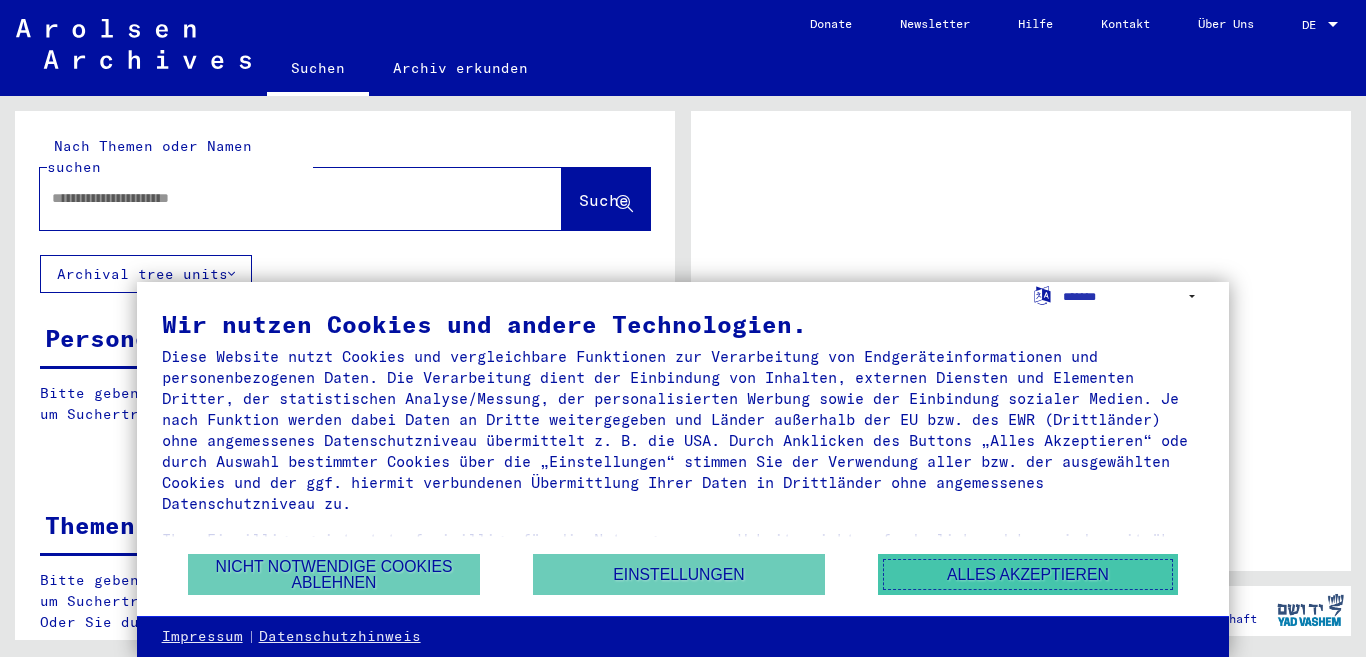 click on "Alles akzeptieren" at bounding box center (1028, 574) 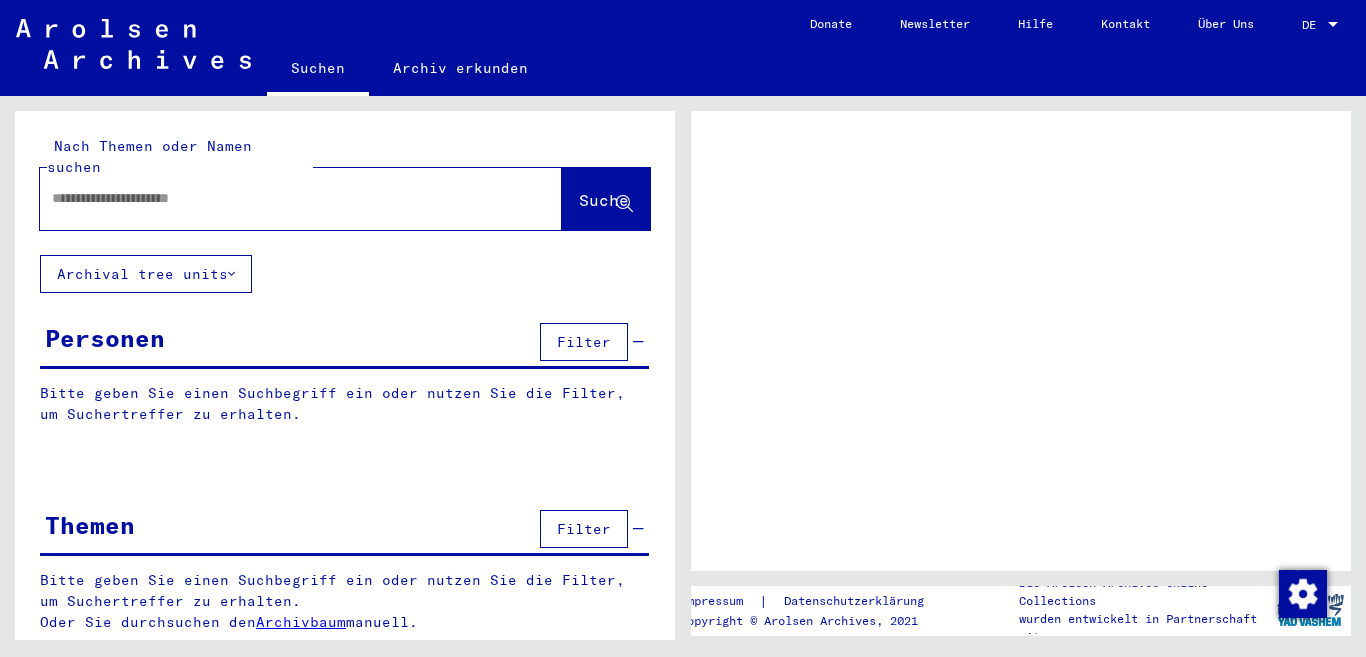 click at bounding box center [283, 198] 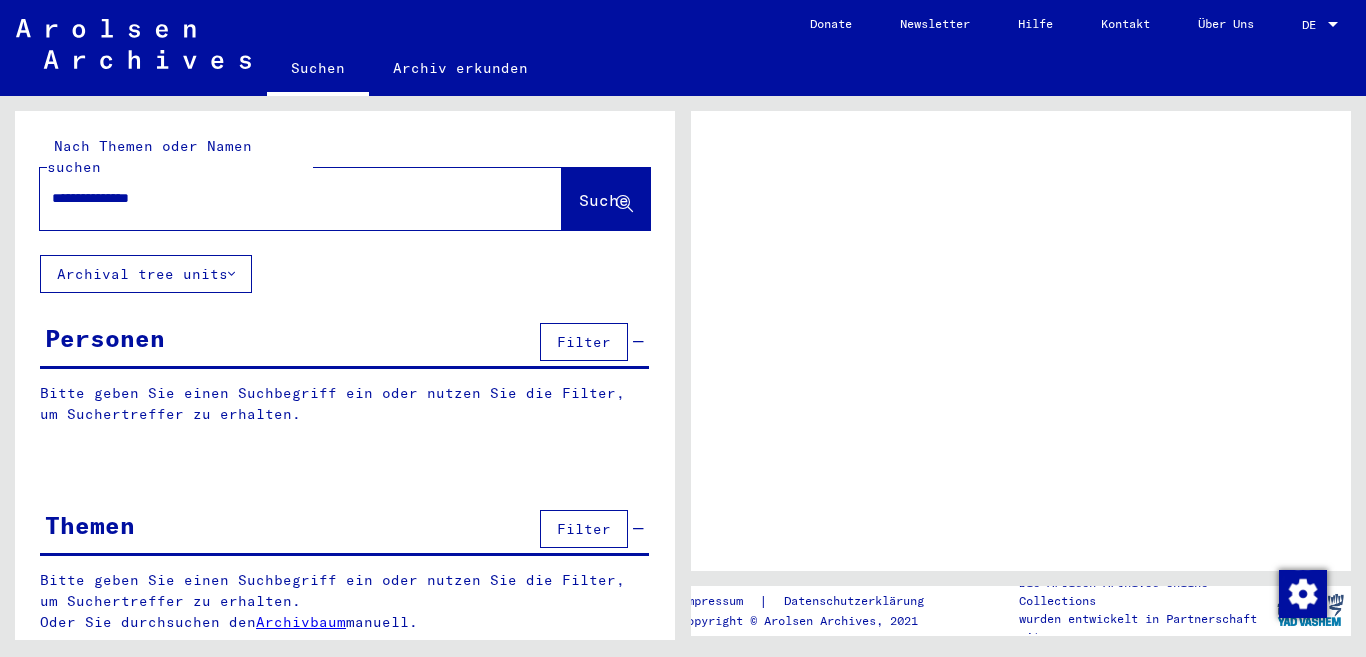 type on "**********" 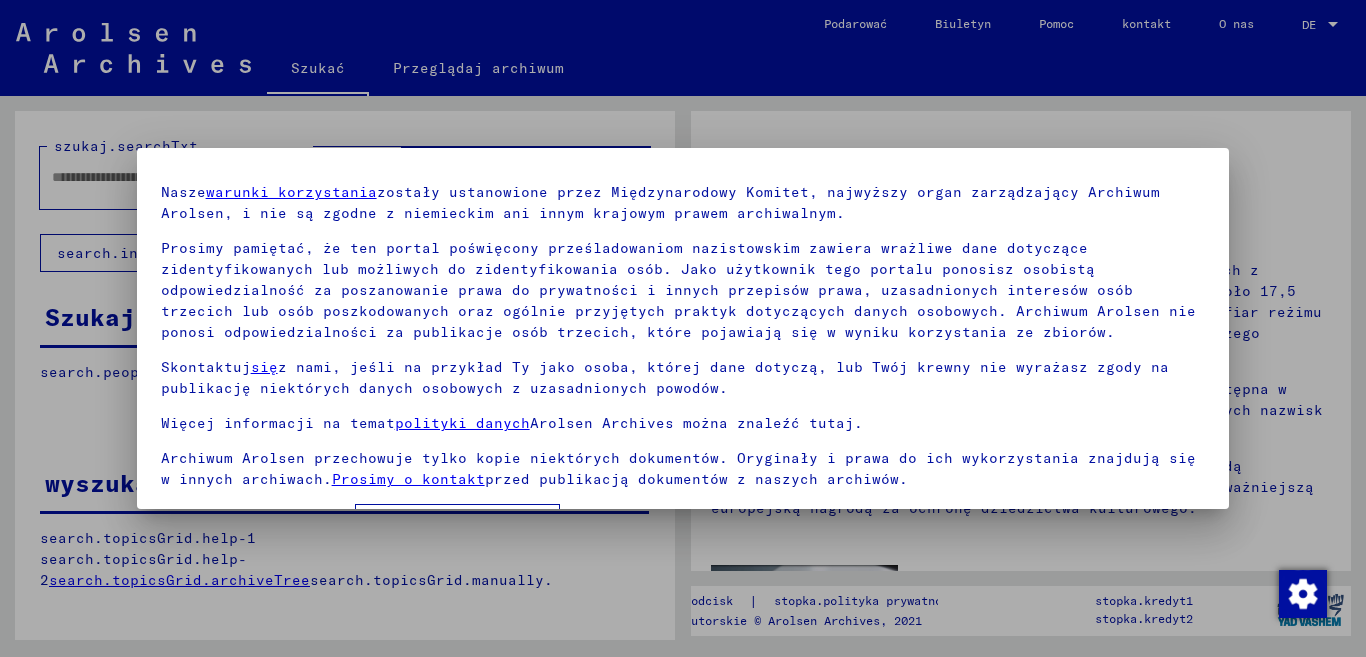scroll, scrollTop: 113, scrollLeft: 0, axis: vertical 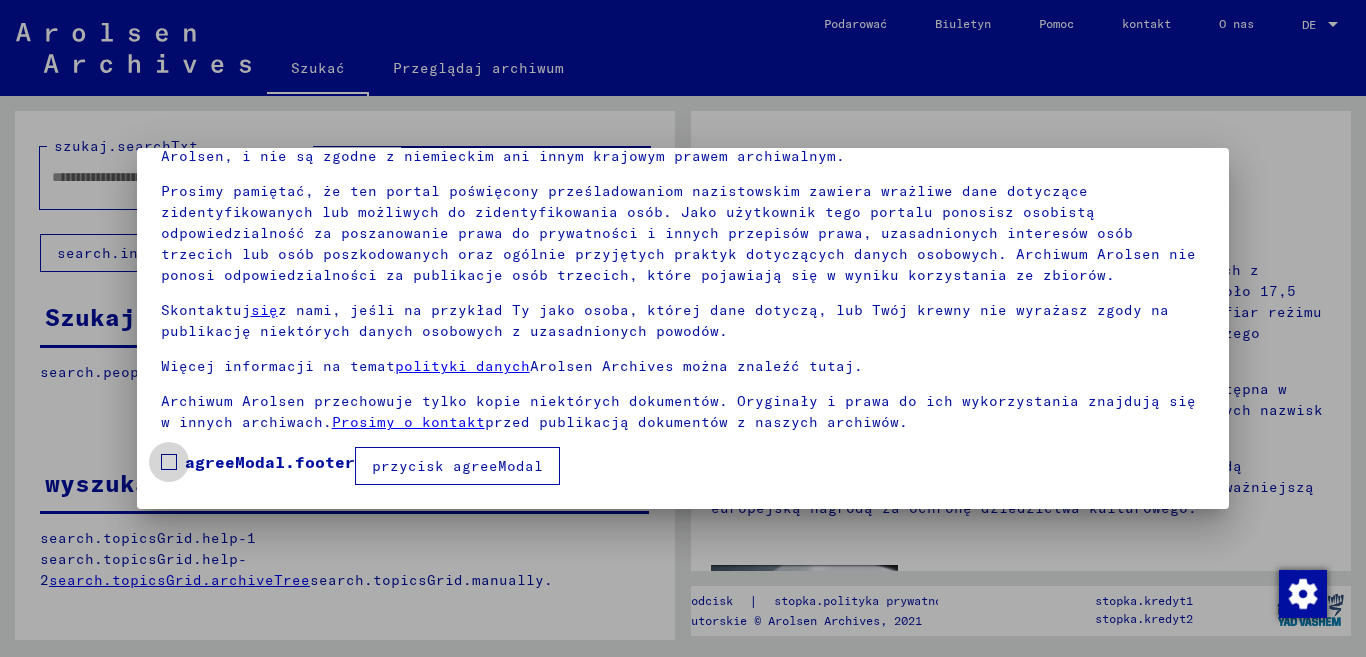 drag, startPoint x: 164, startPoint y: 463, endPoint x: 214, endPoint y: 460, distance: 50.08992 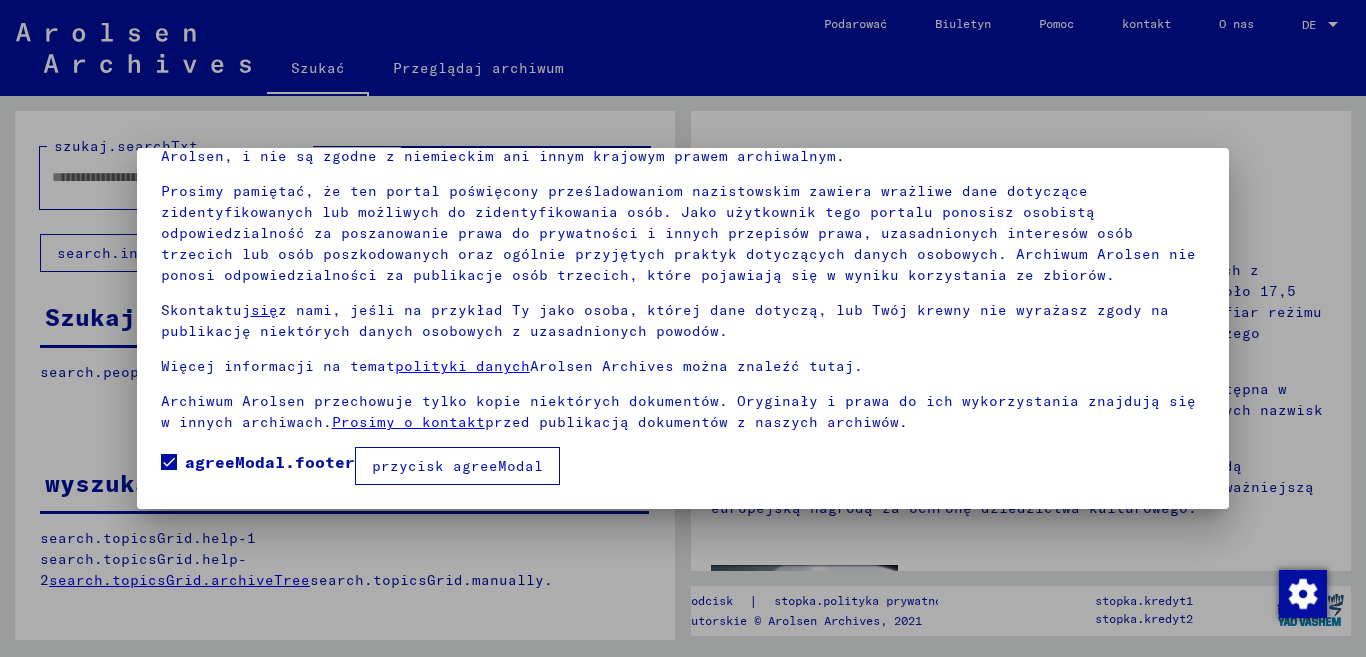 click on "przycisk agreeModal" at bounding box center (457, 466) 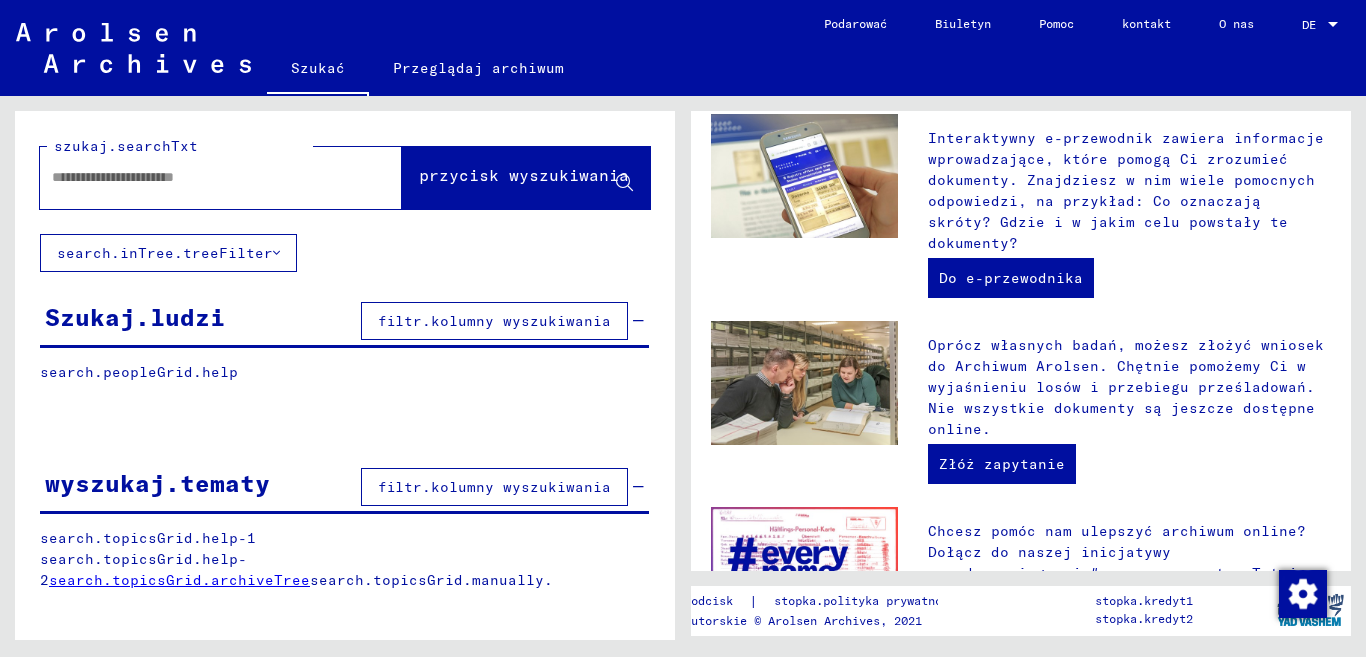 scroll, scrollTop: 300, scrollLeft: 0, axis: vertical 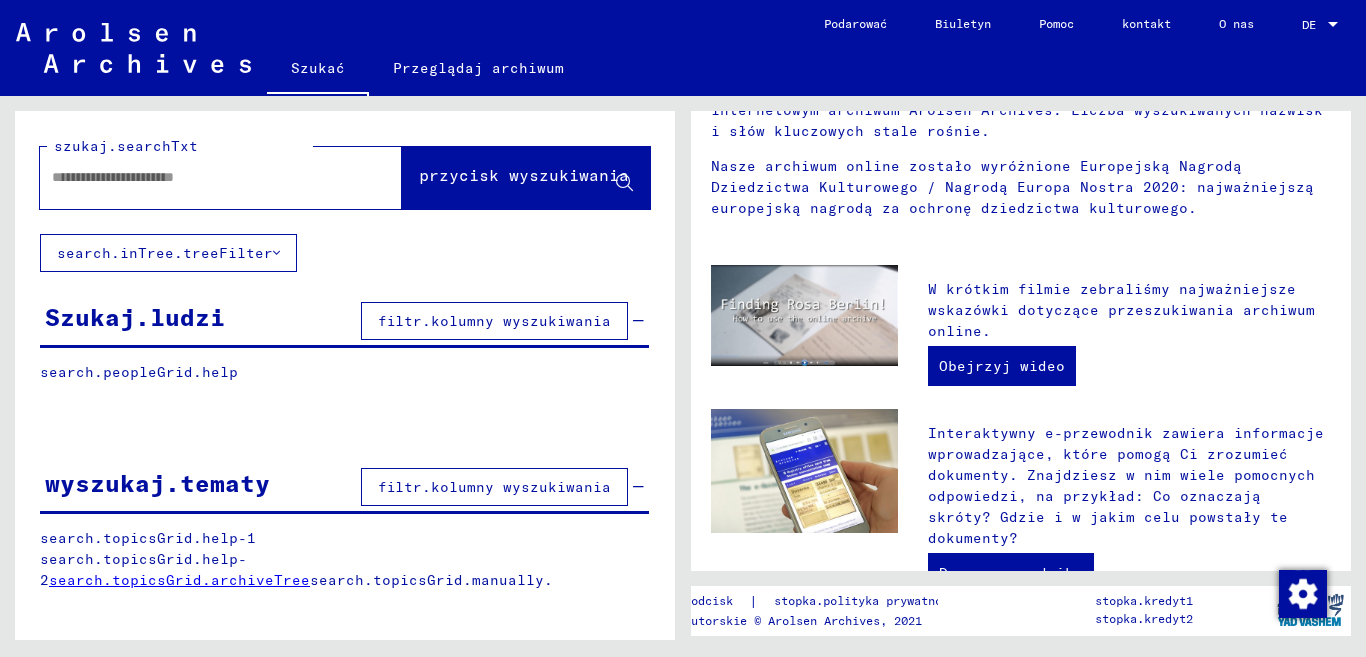 click on "filtr.kolumny wyszukiwania" at bounding box center [494, 321] 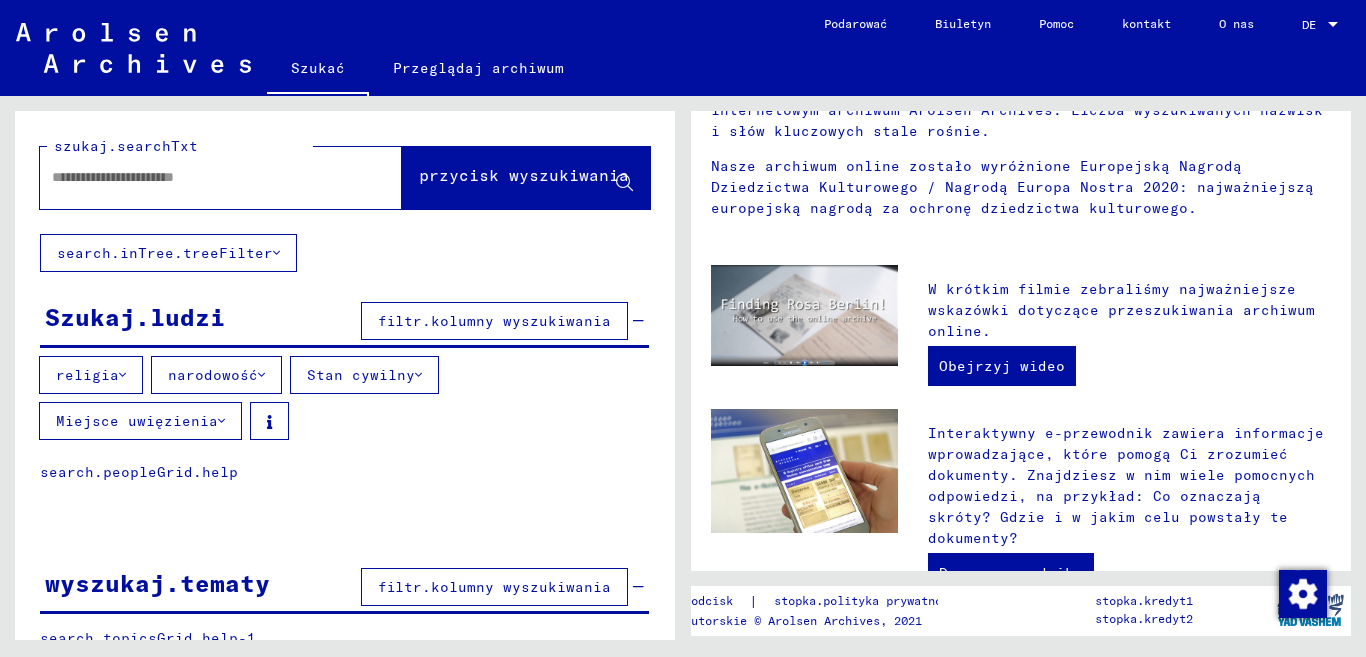 click at bounding box center (197, 177) 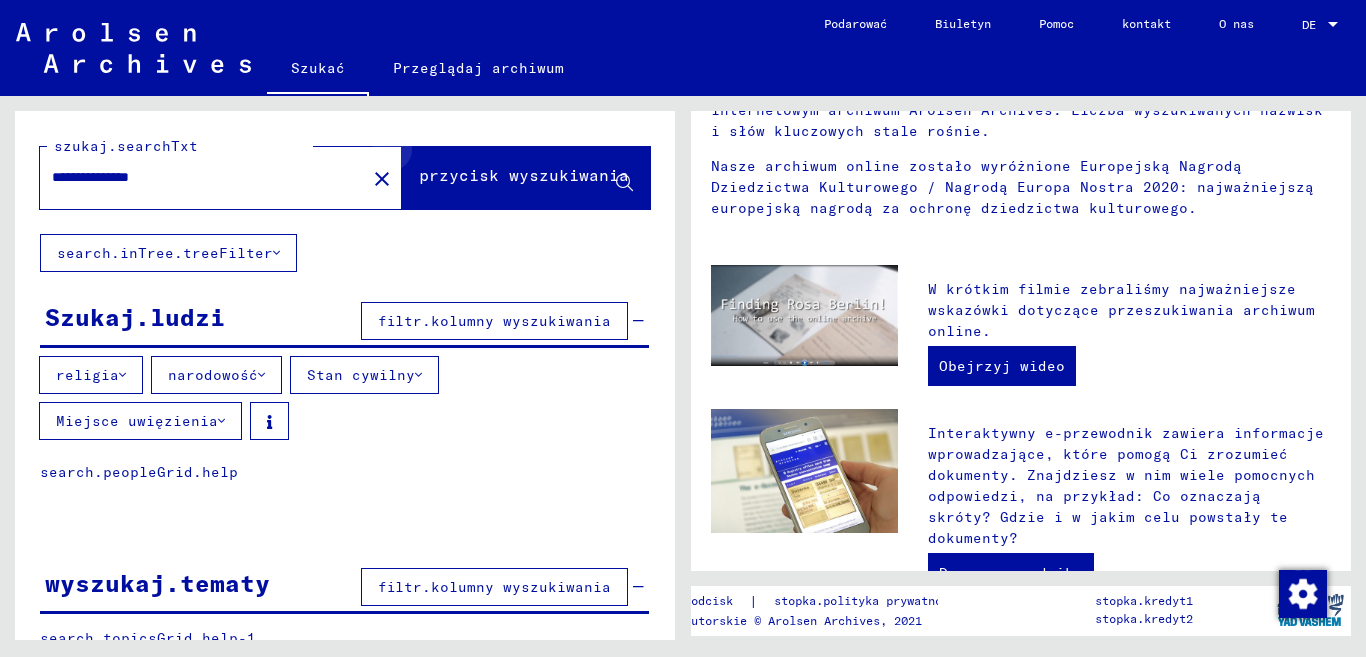 click 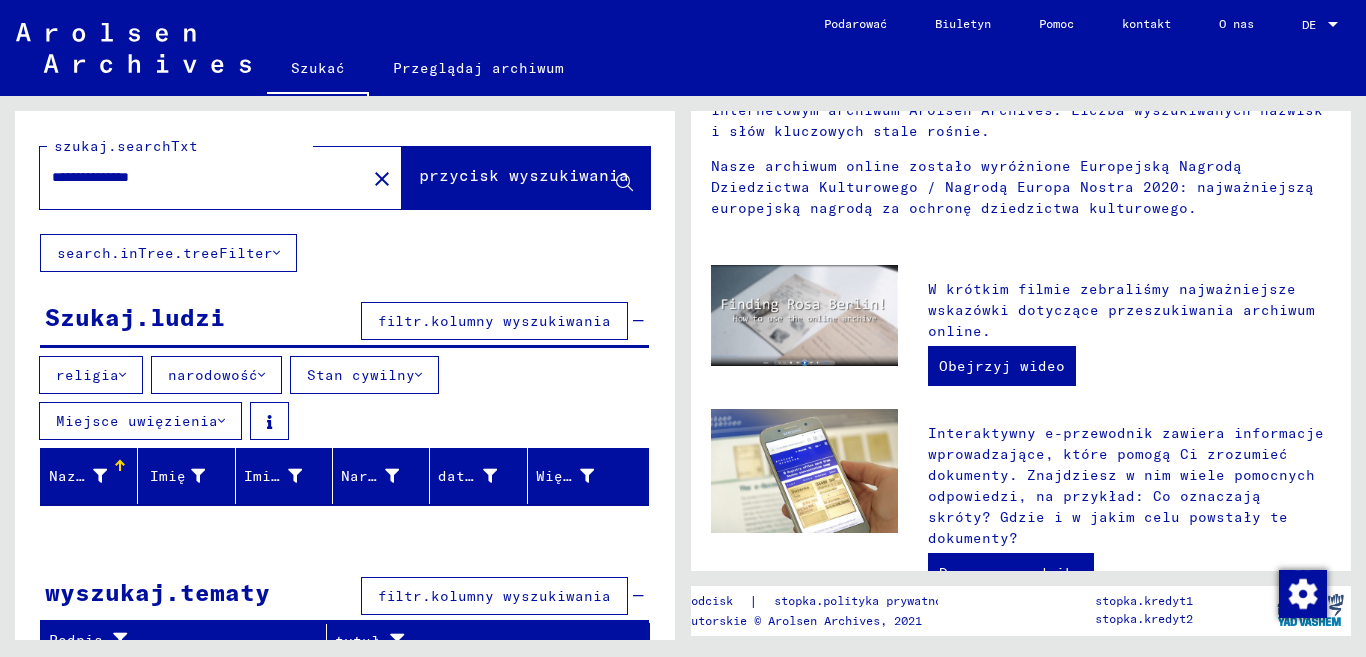 scroll, scrollTop: 21, scrollLeft: 0, axis: vertical 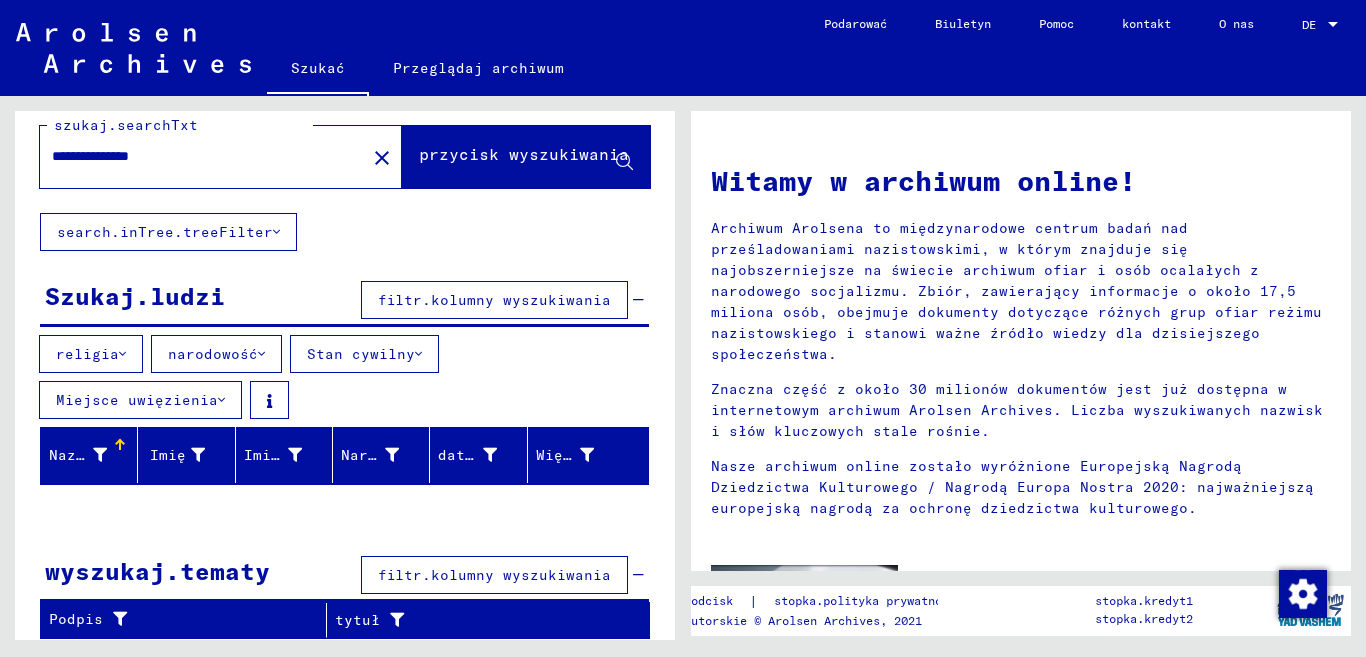 click on "Nazwisko" at bounding box center [85, 455] 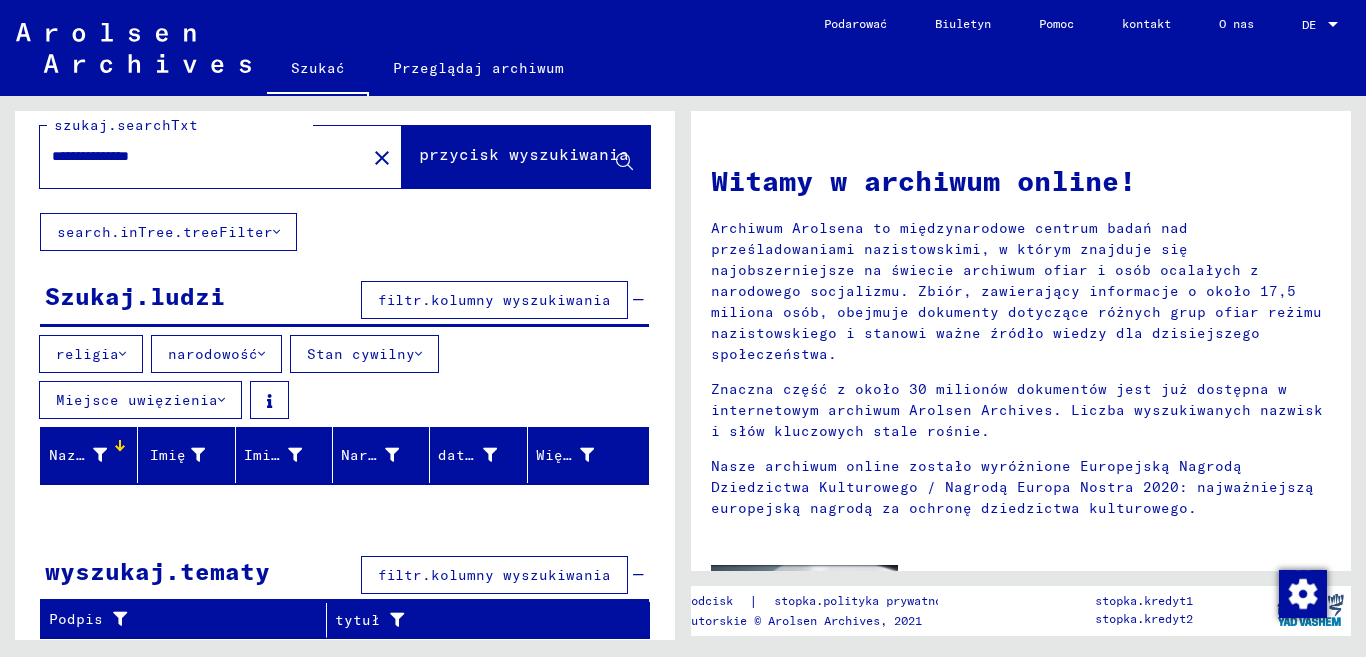 click at bounding box center (120, 445) 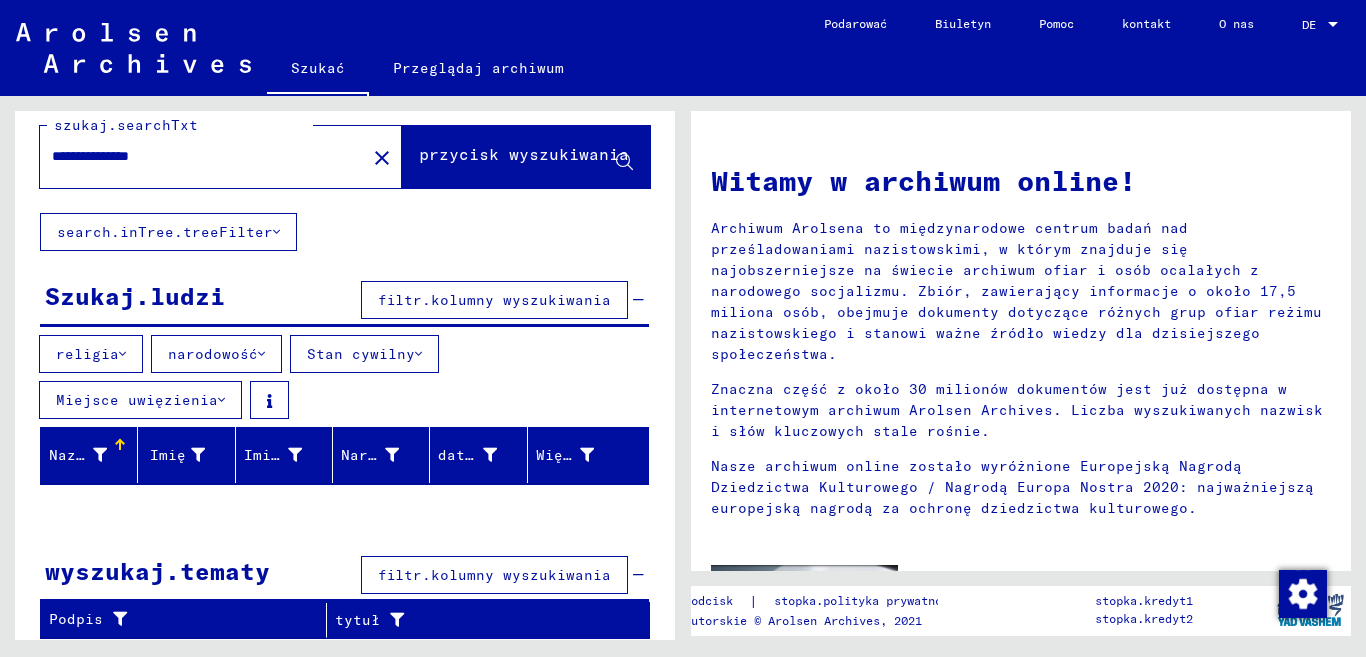 scroll, scrollTop: 0, scrollLeft: 0, axis: both 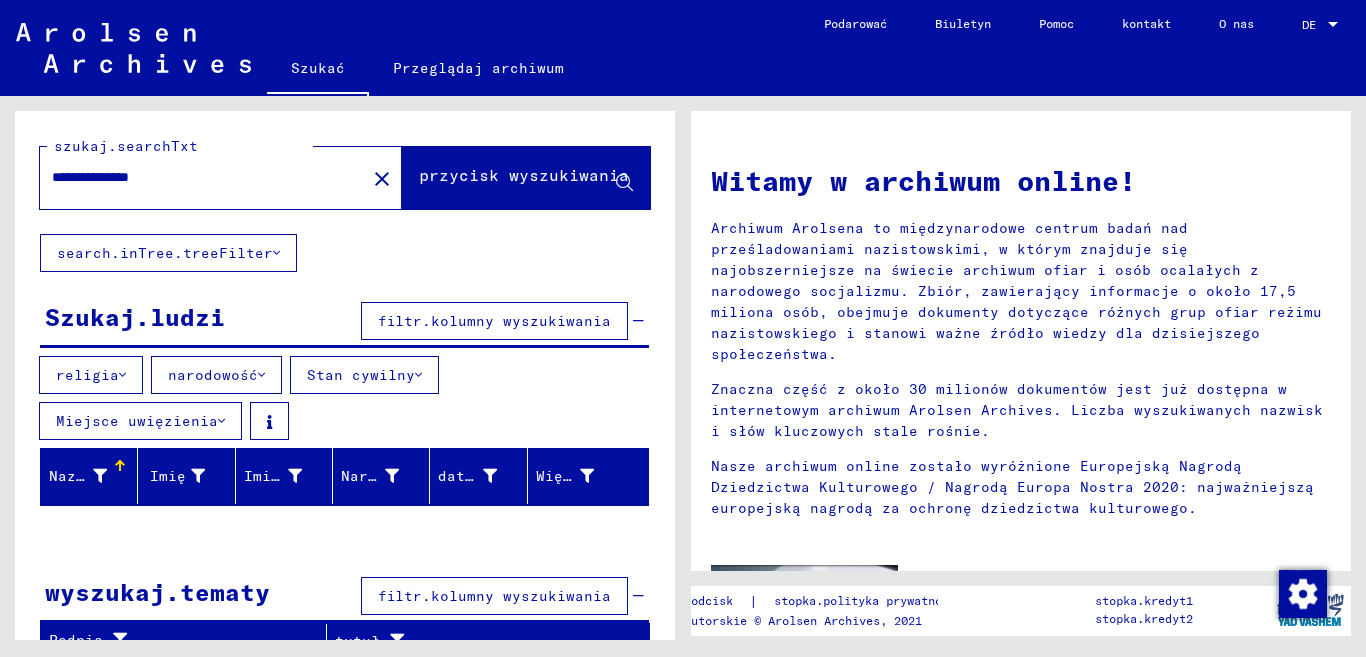 drag, startPoint x: 206, startPoint y: 174, endPoint x: 111, endPoint y: 175, distance: 95.005264 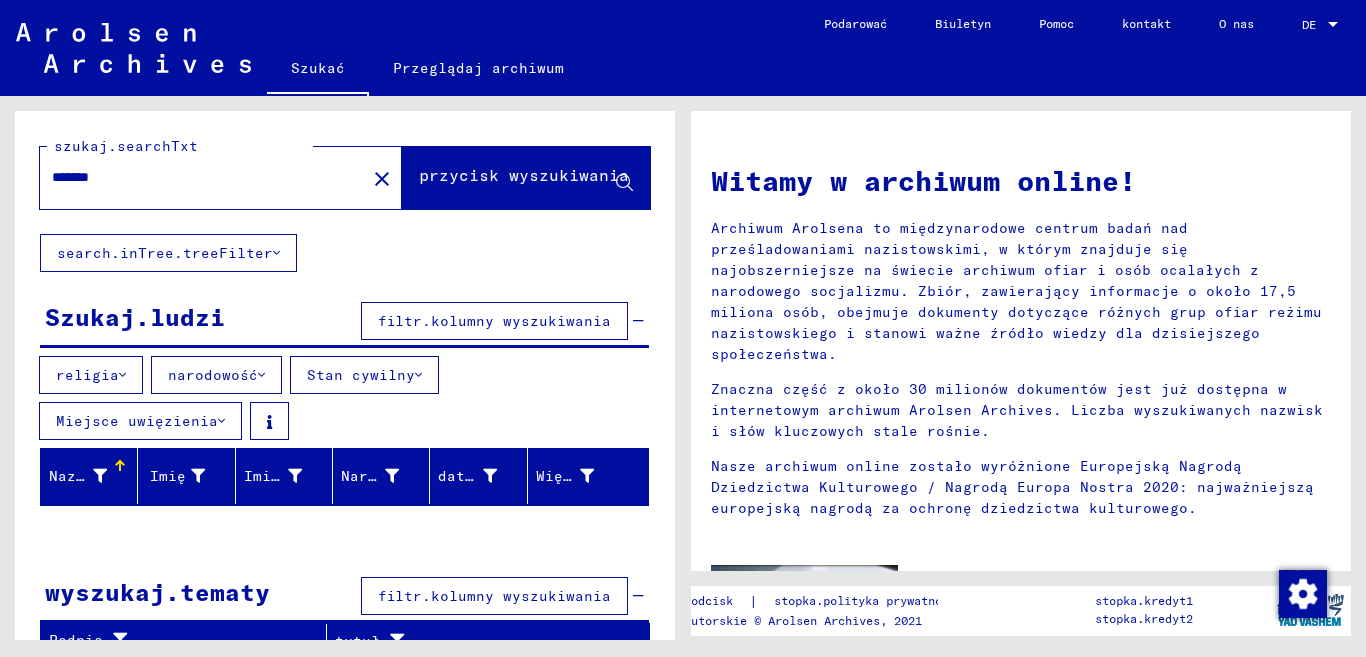 type on "******" 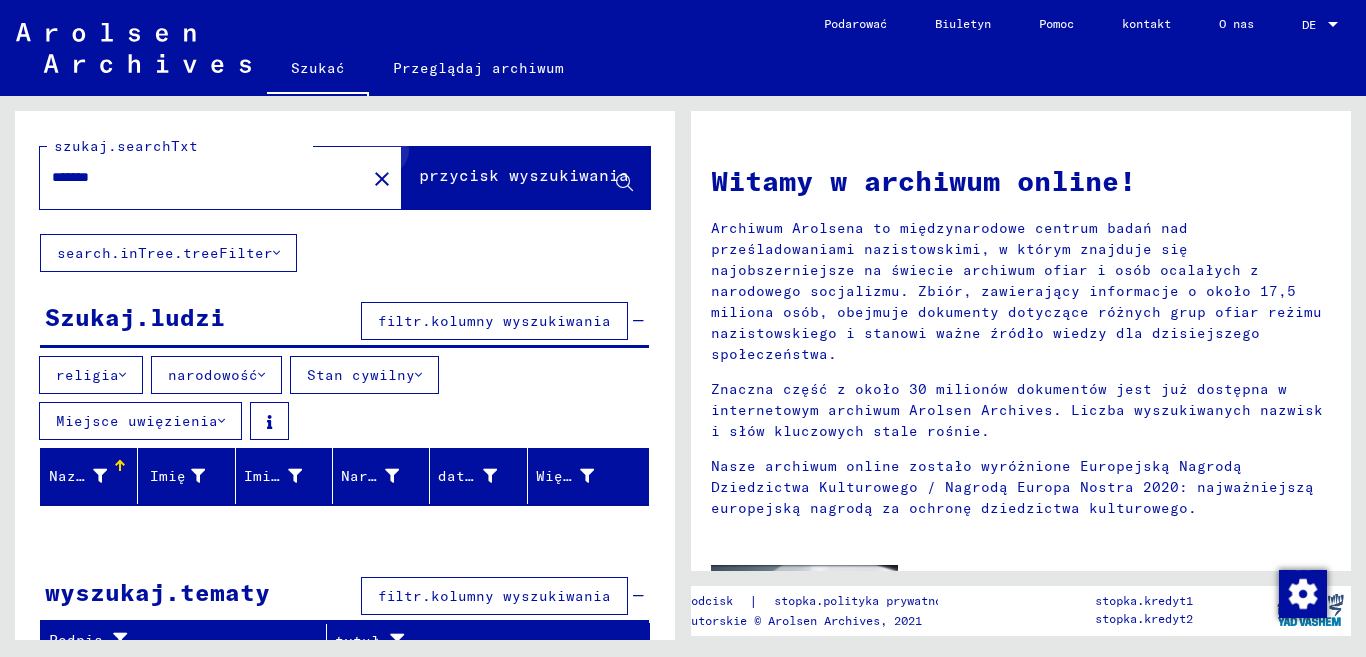 click on "przycisk wyszukiwania" 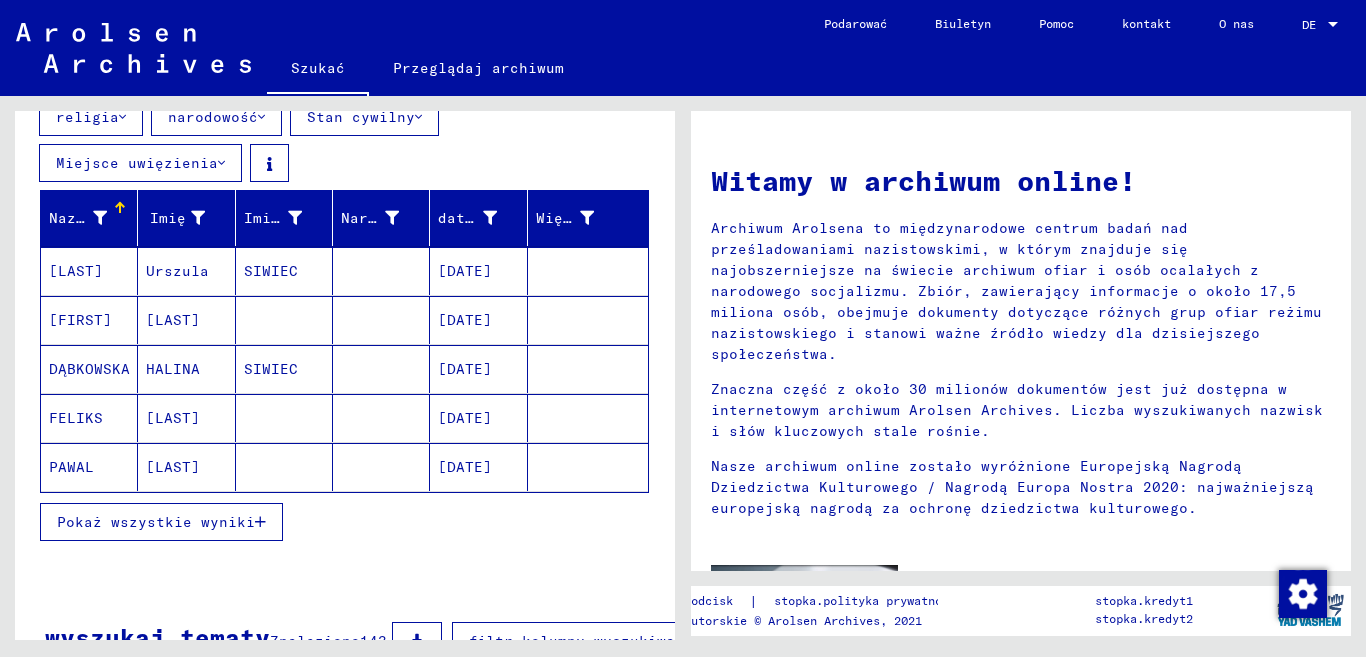 scroll, scrollTop: 300, scrollLeft: 0, axis: vertical 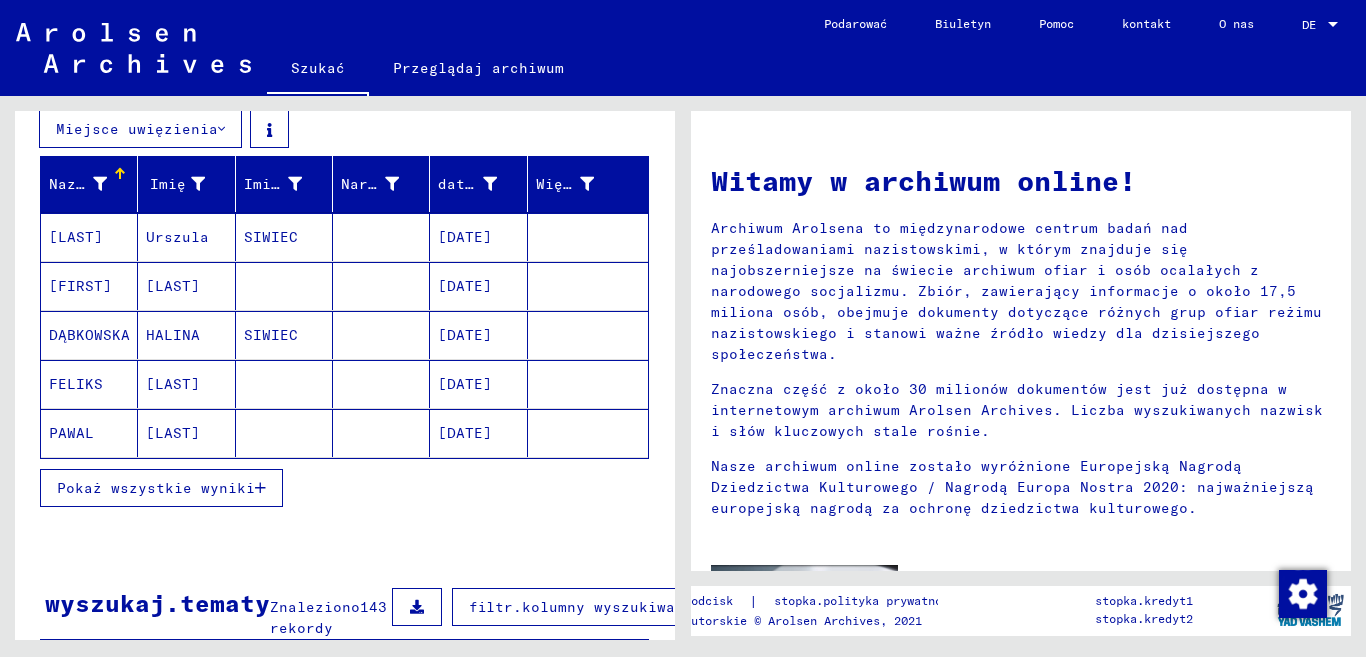 click on "Pokaż wszystkie wyniki" at bounding box center [156, 488] 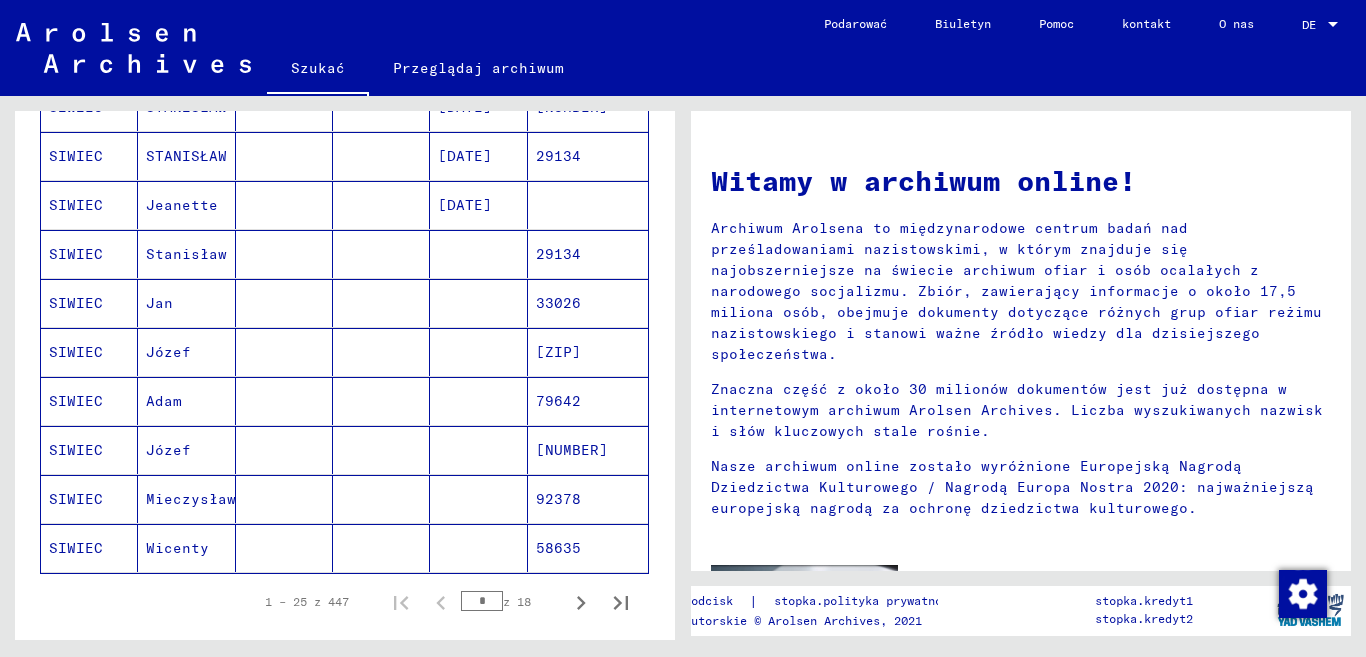scroll, scrollTop: 1200, scrollLeft: 0, axis: vertical 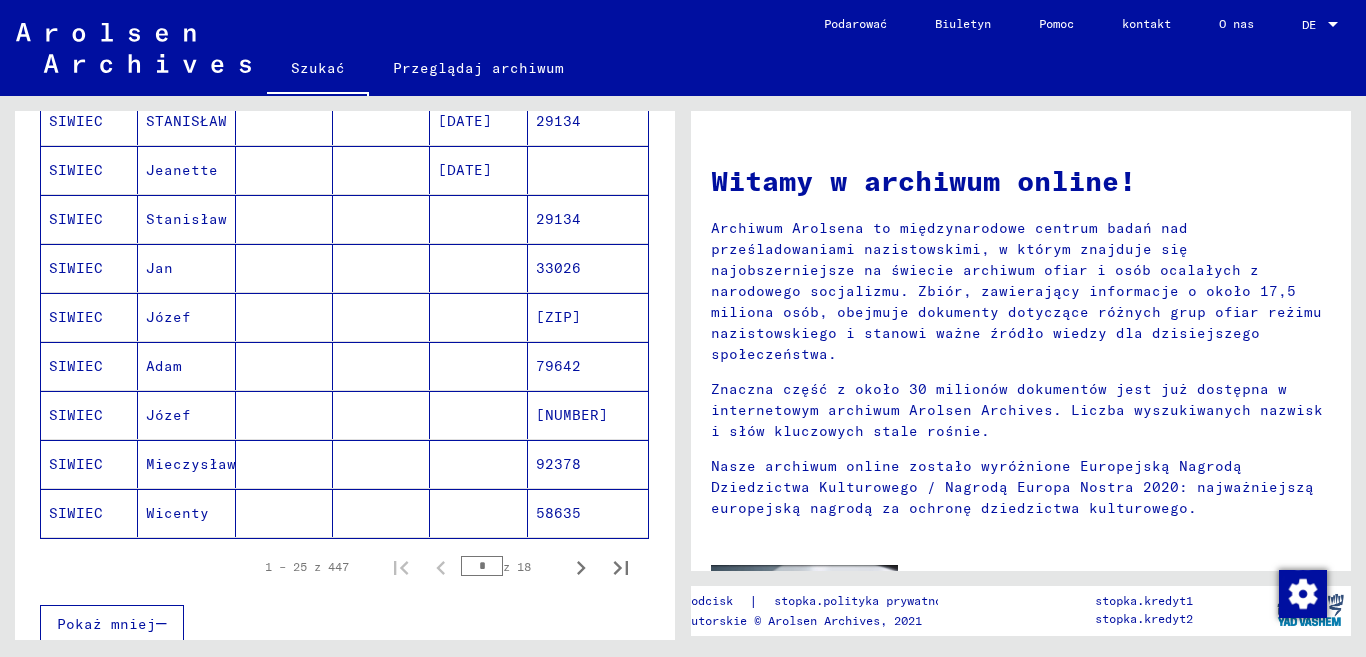 click on "Wicenty" 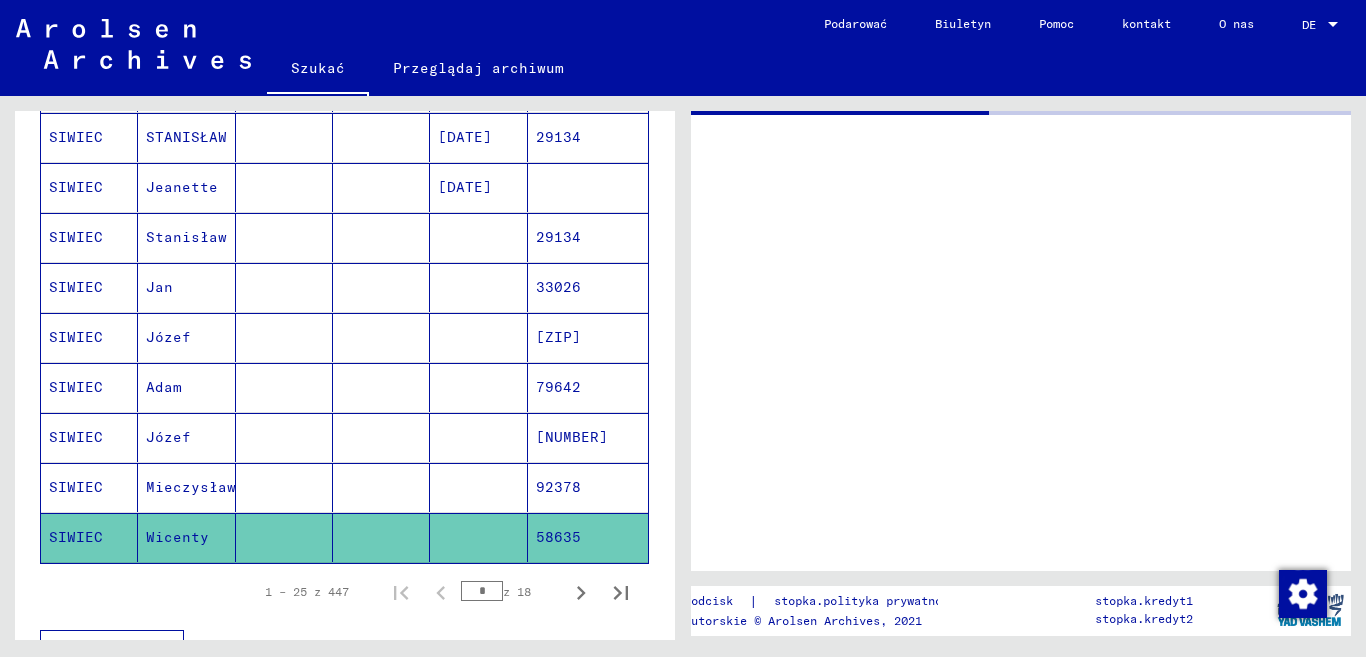 scroll, scrollTop: 1215, scrollLeft: 0, axis: vertical 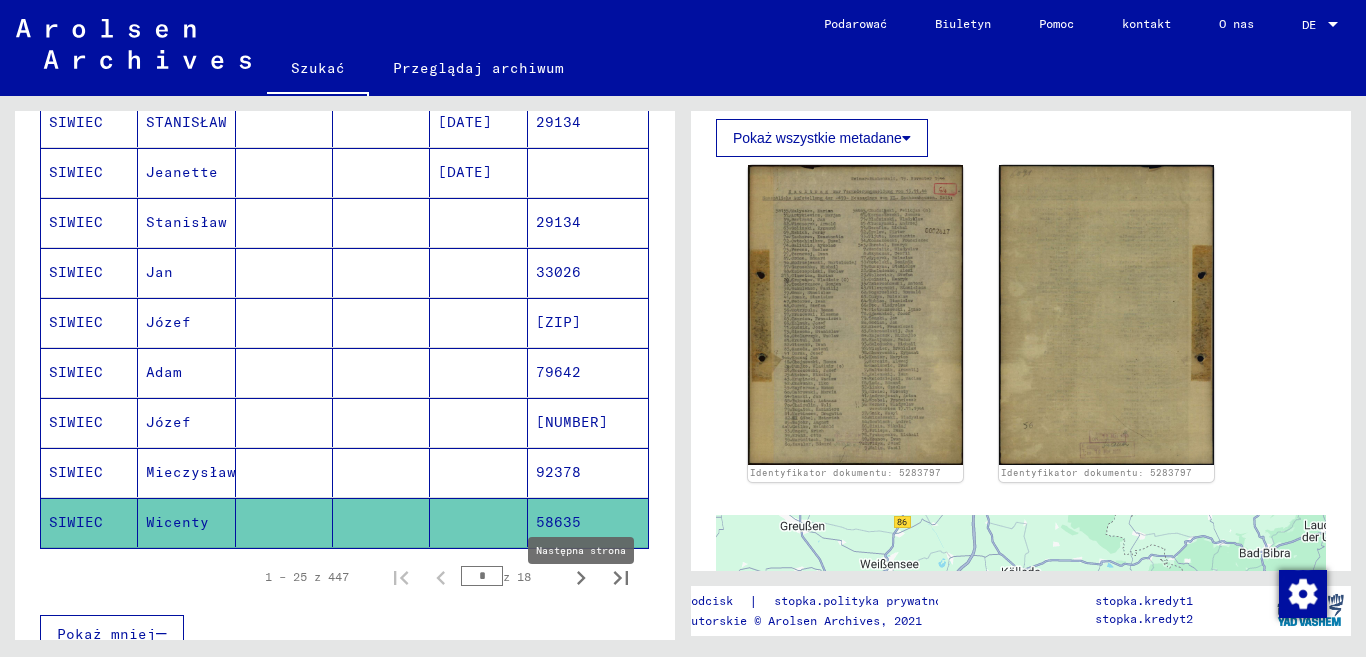 click 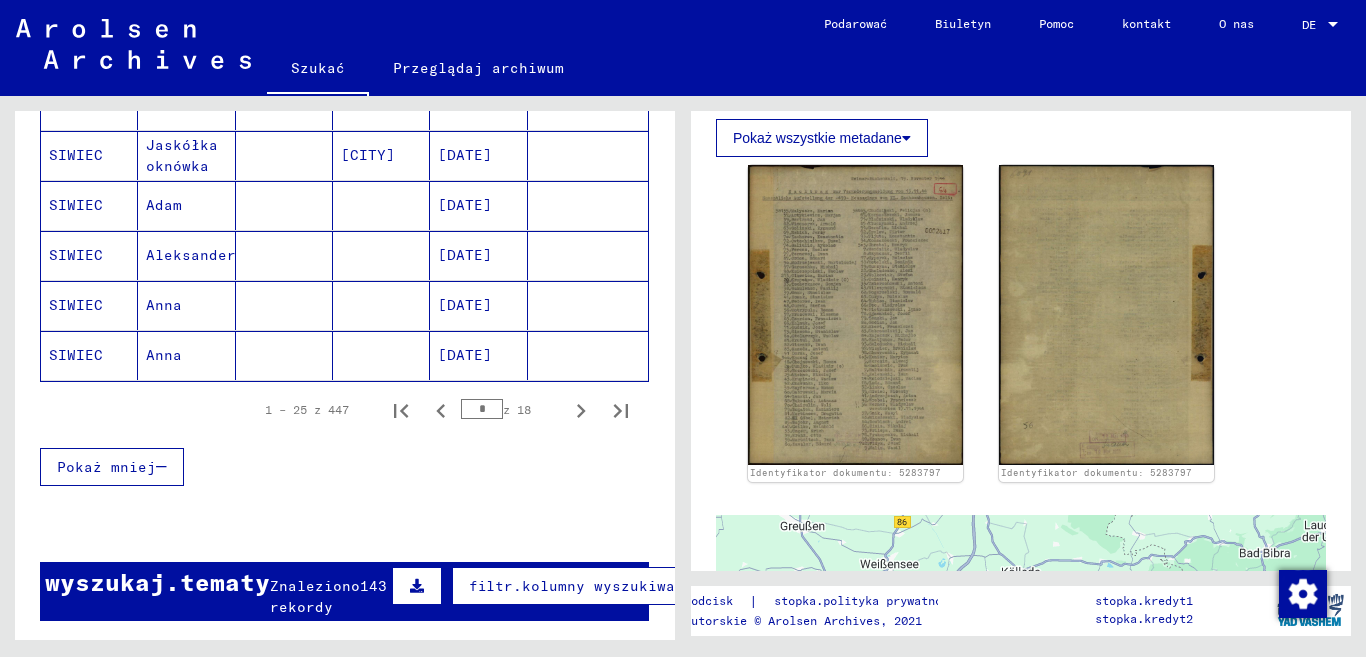 scroll, scrollTop: 1415, scrollLeft: 0, axis: vertical 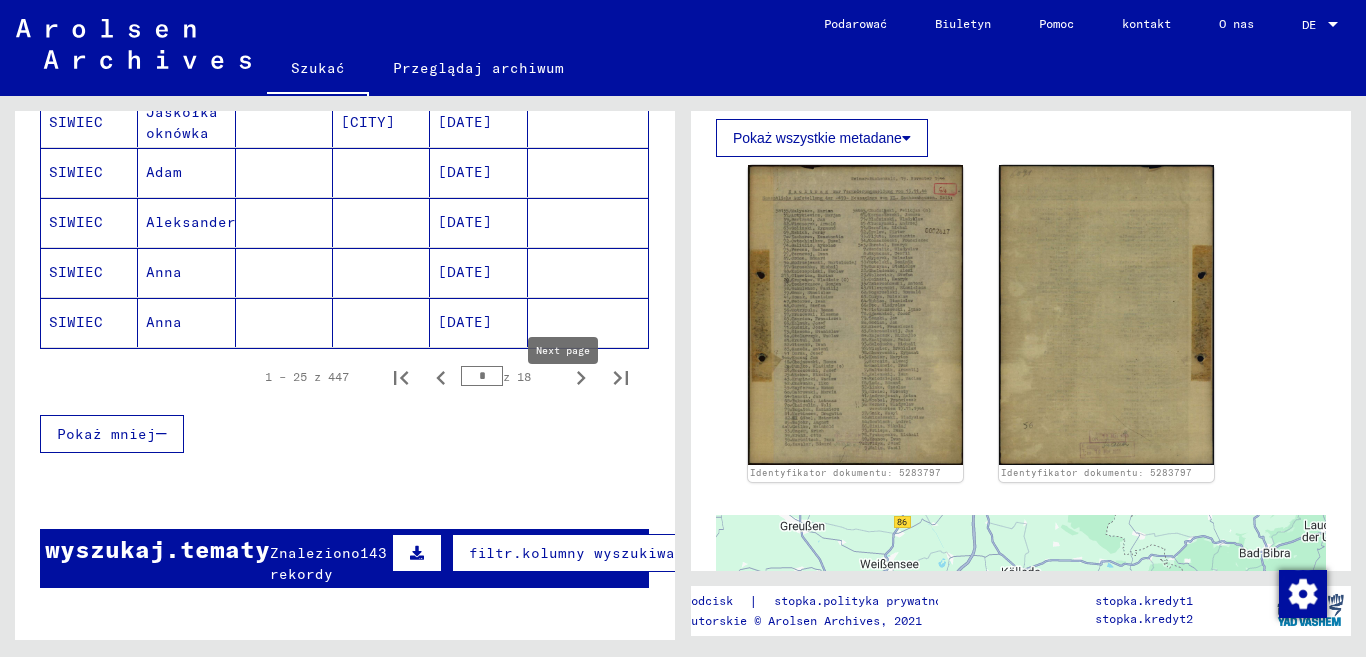 click 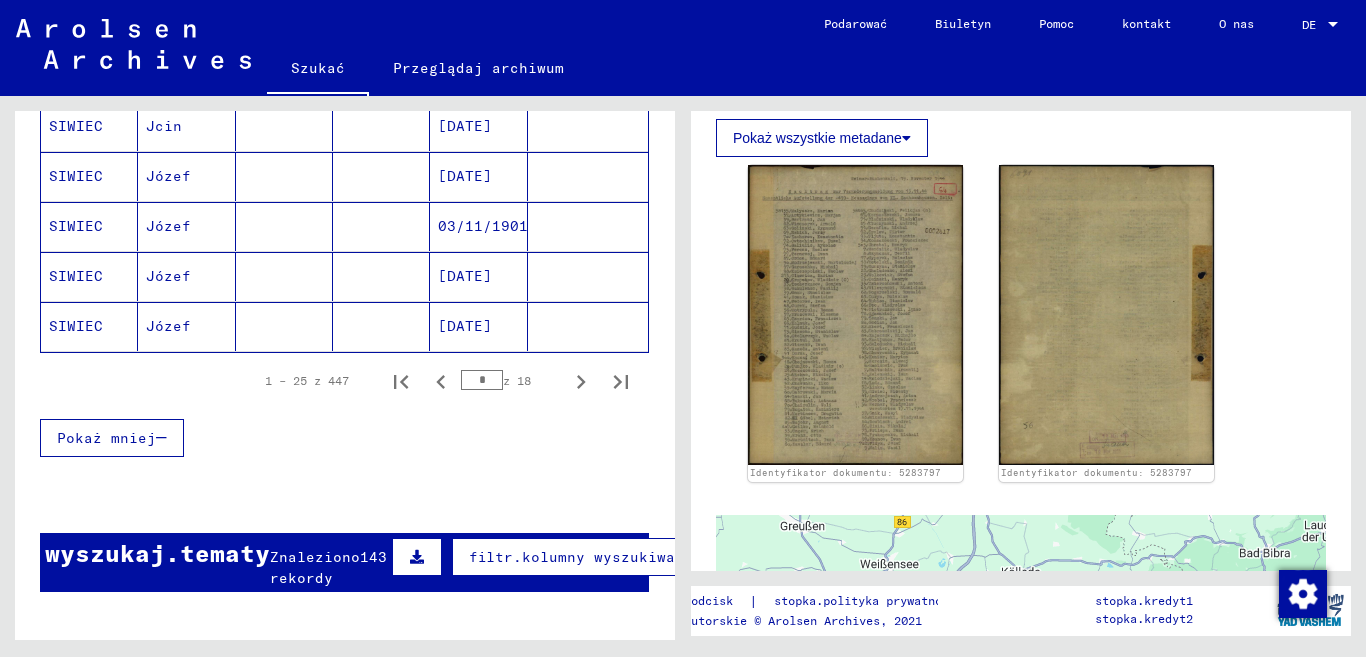 scroll, scrollTop: 1415, scrollLeft: 0, axis: vertical 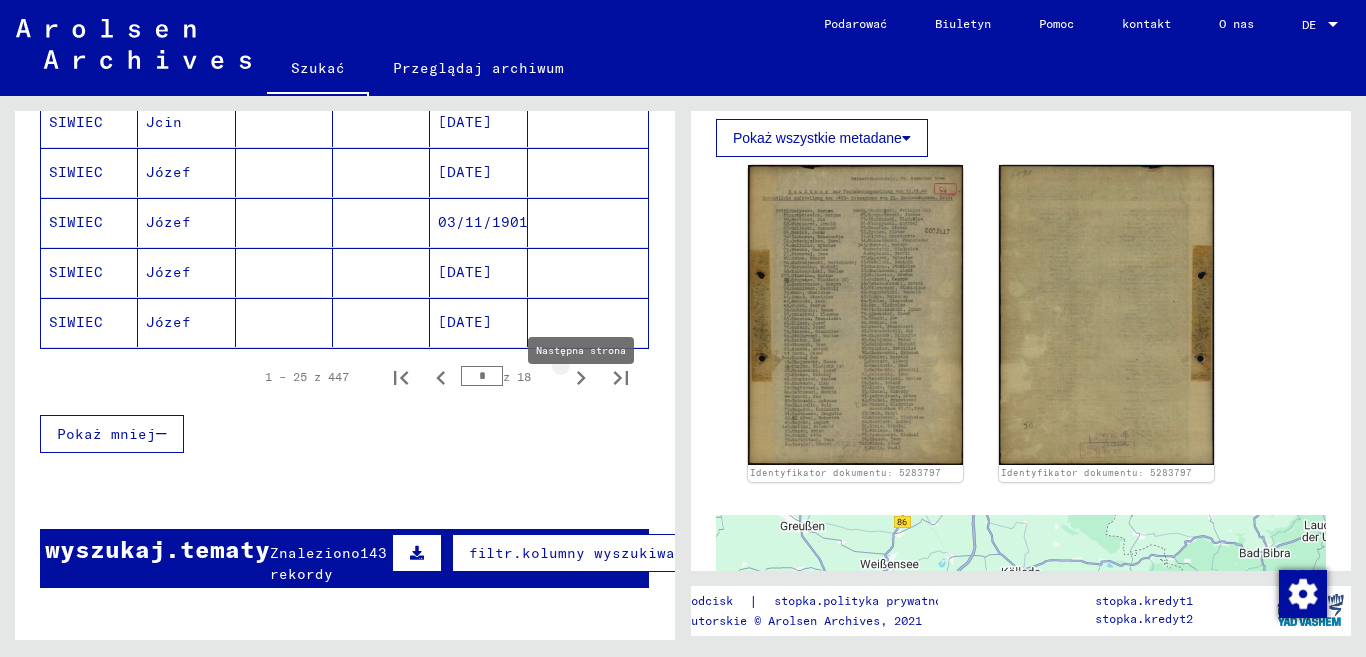 click 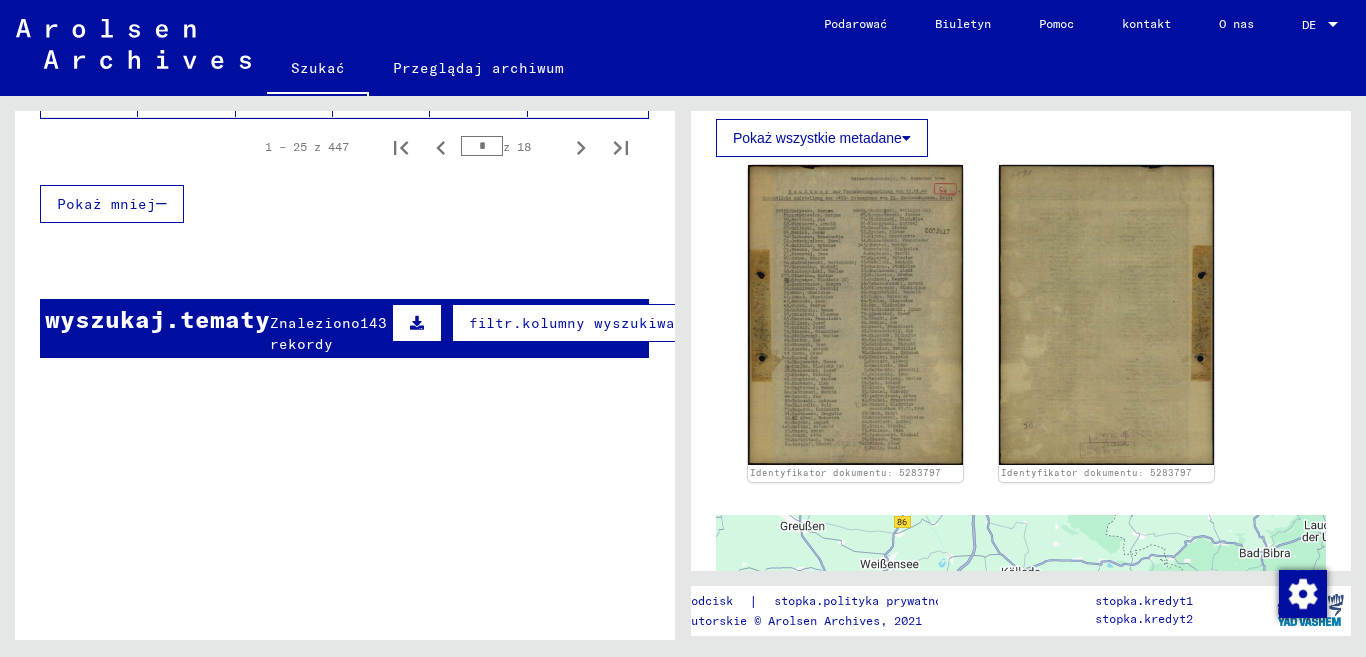 scroll, scrollTop: 1415, scrollLeft: 0, axis: vertical 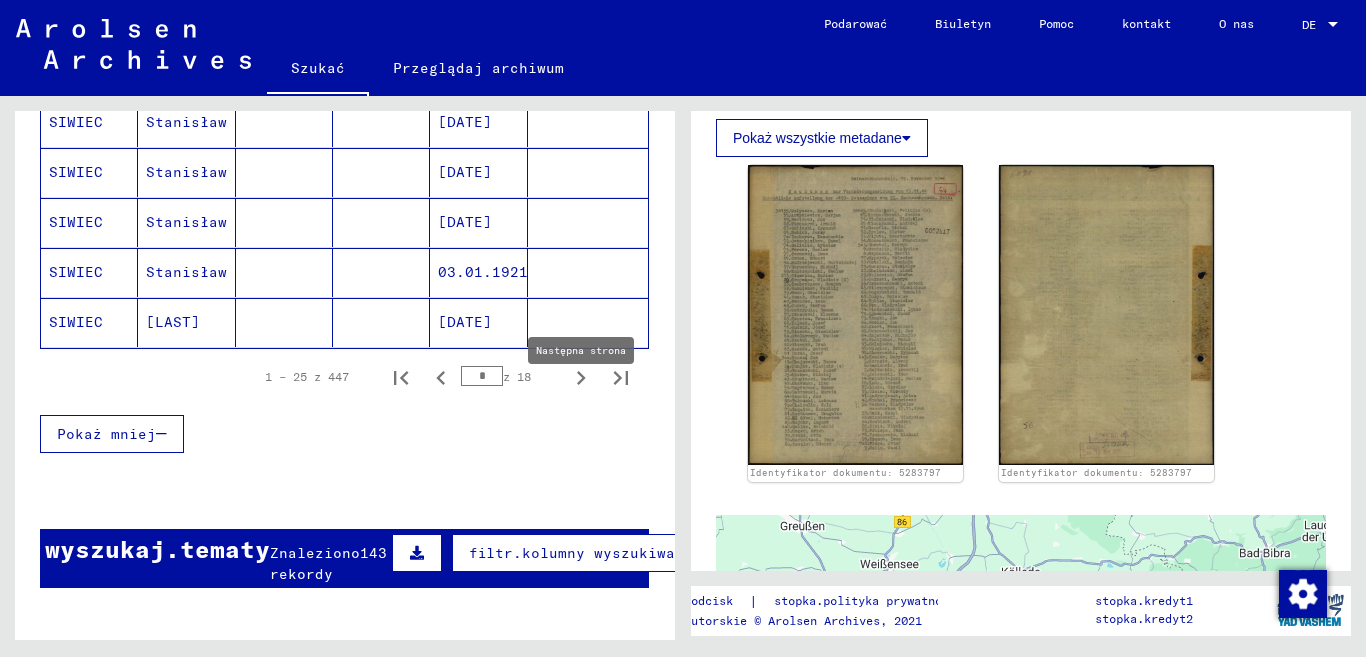 click 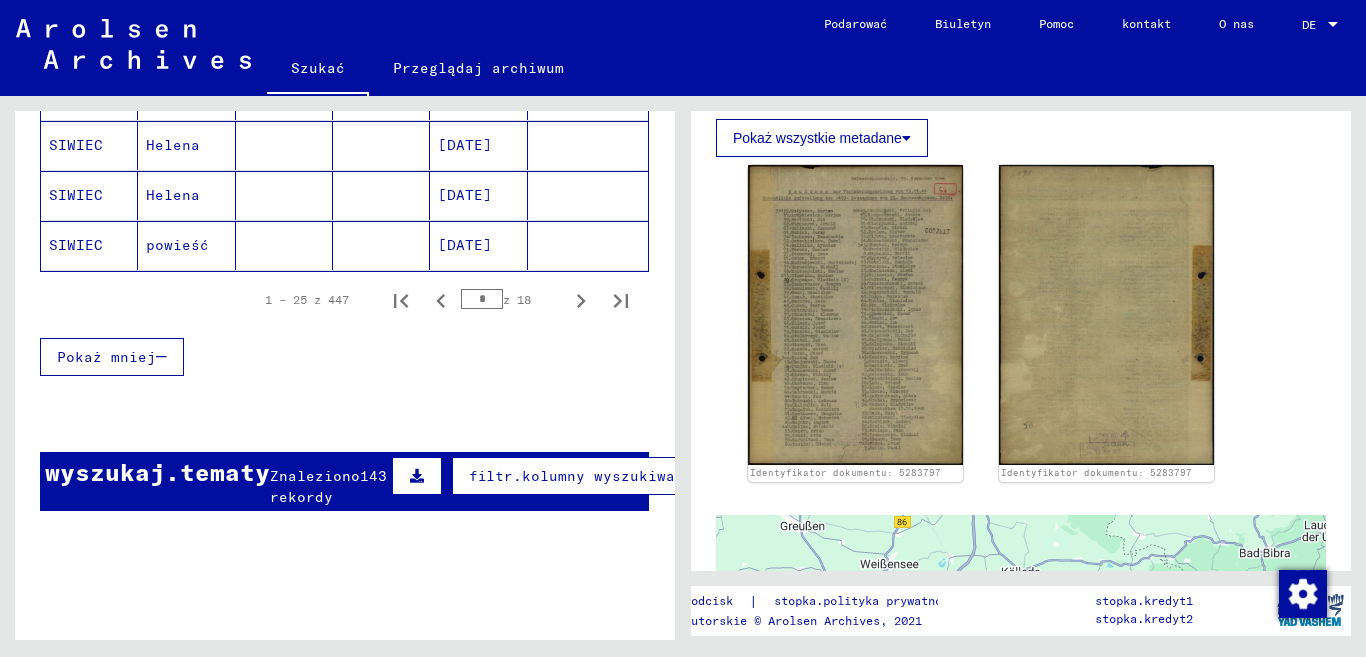 scroll, scrollTop: 1315, scrollLeft: 0, axis: vertical 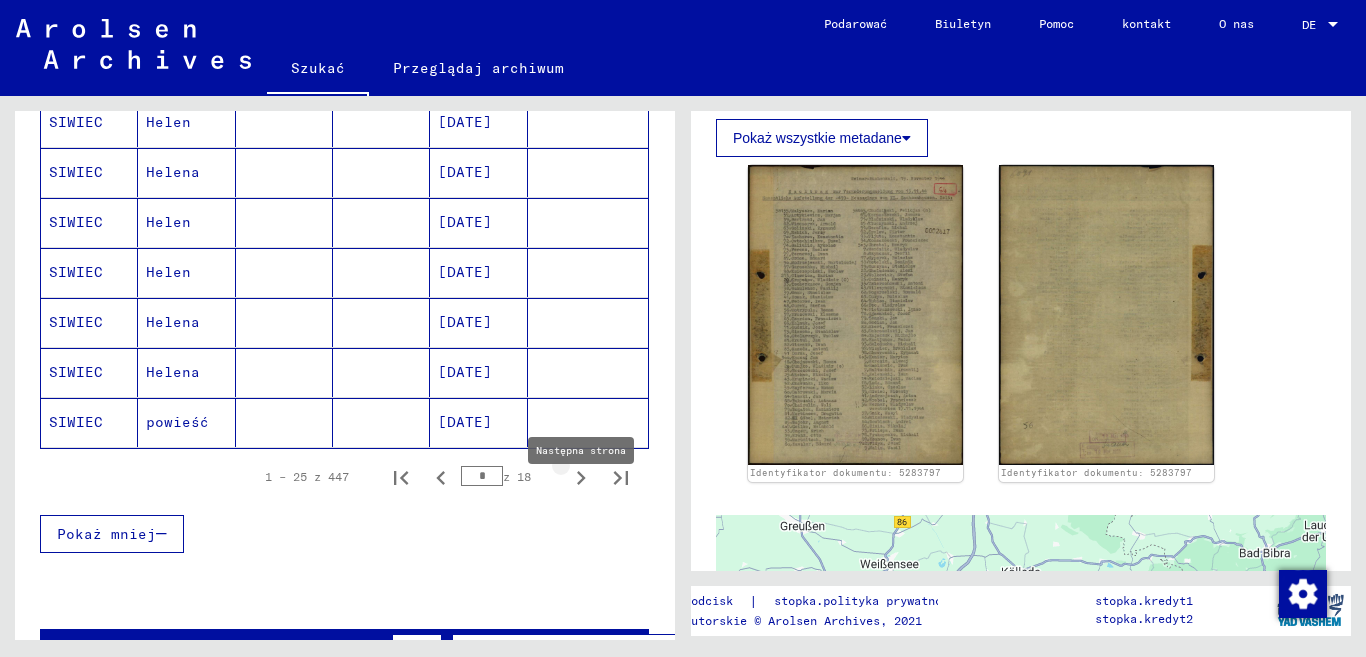 click 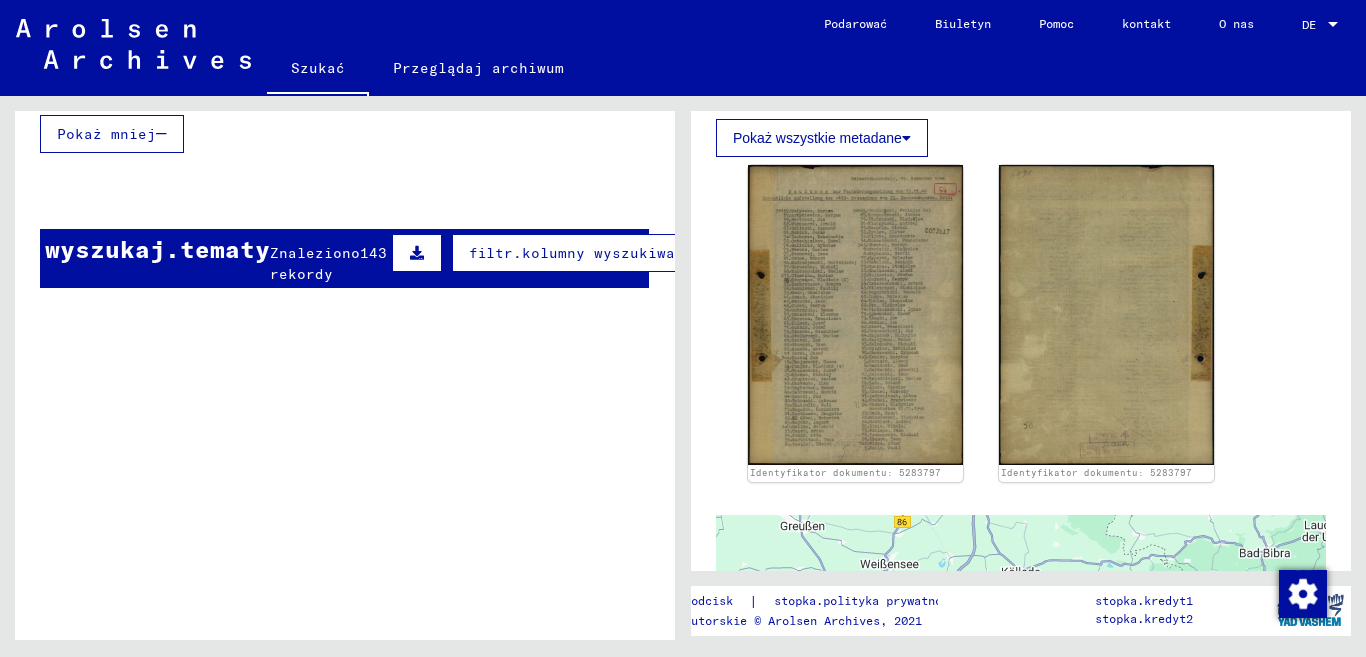 scroll, scrollTop: 1515, scrollLeft: 0, axis: vertical 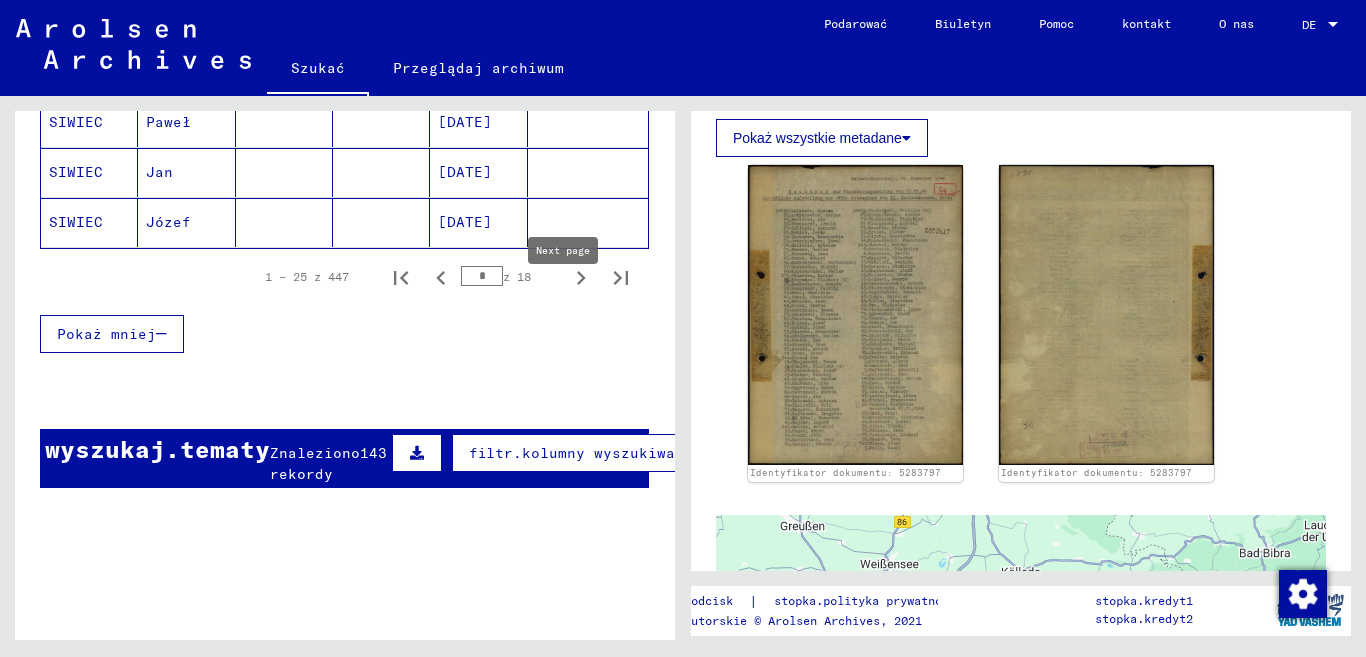 click 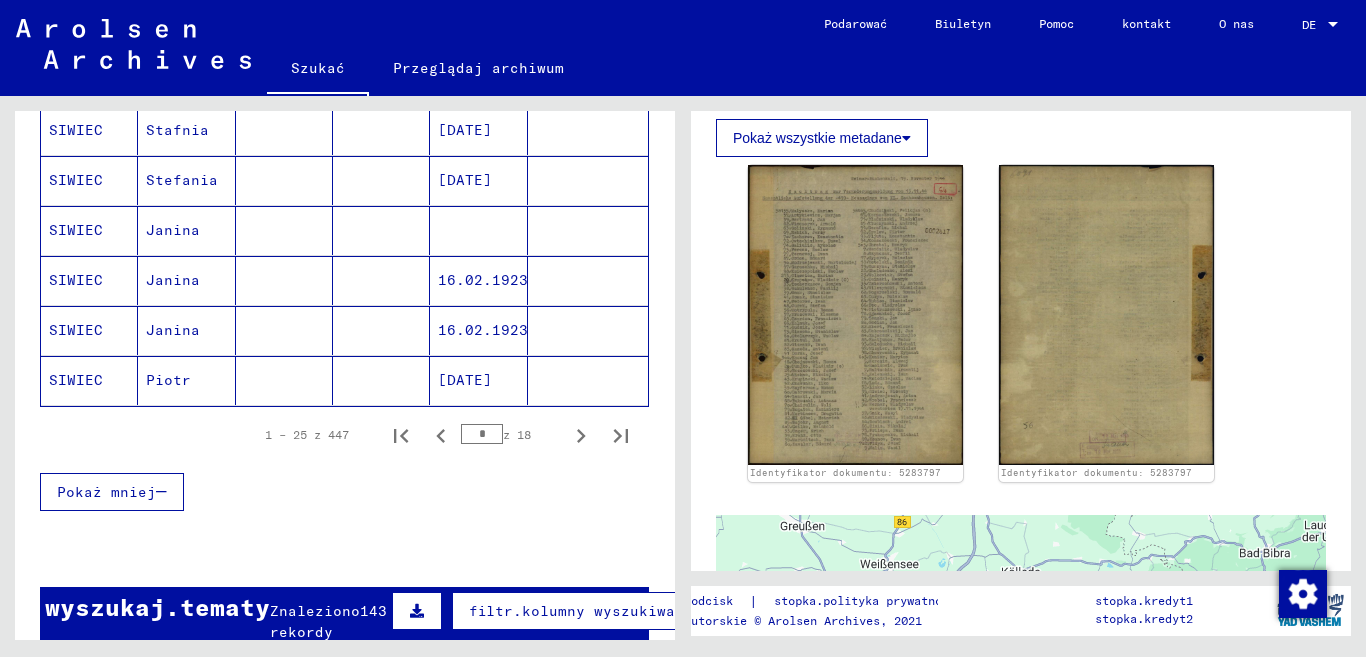scroll, scrollTop: 1315, scrollLeft: 0, axis: vertical 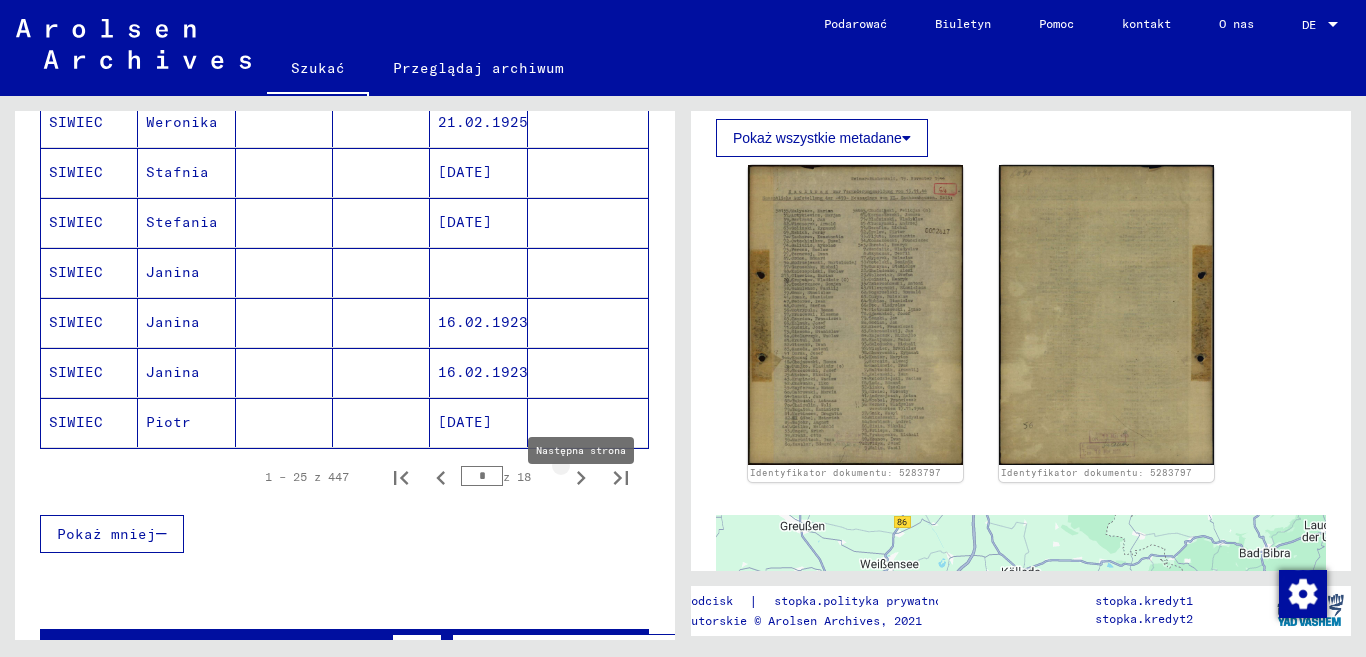 click 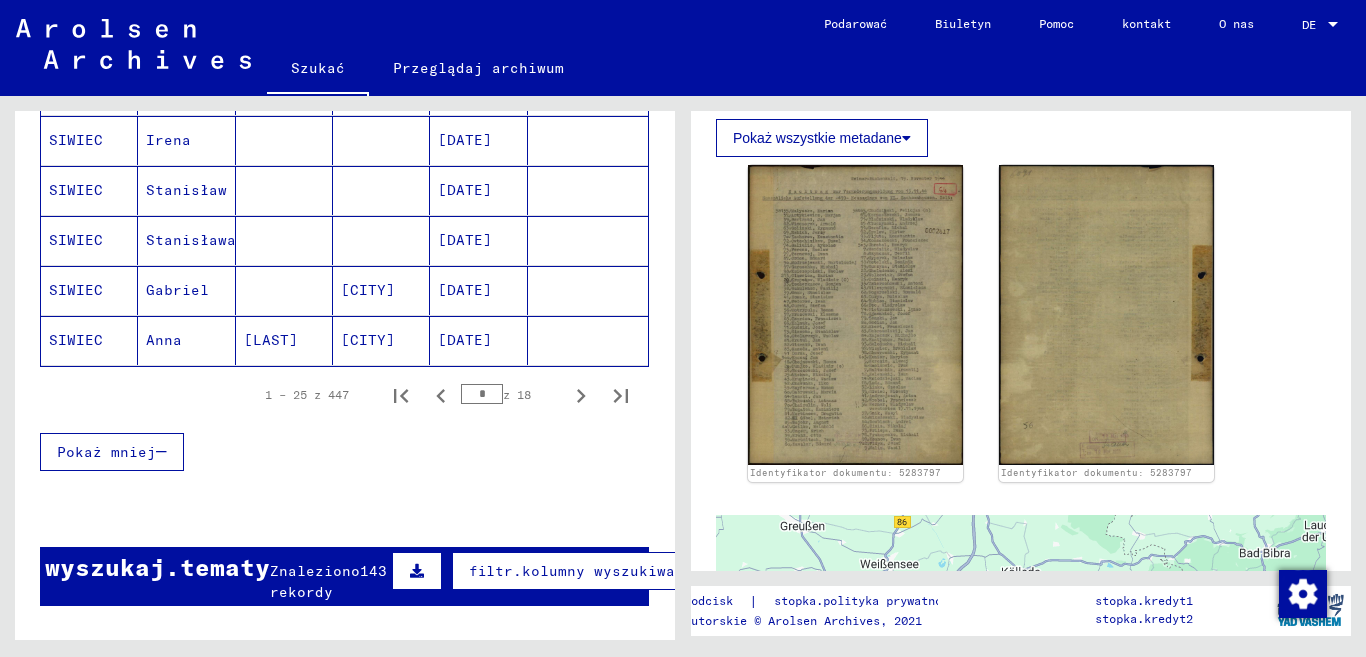 scroll, scrollTop: 1515, scrollLeft: 0, axis: vertical 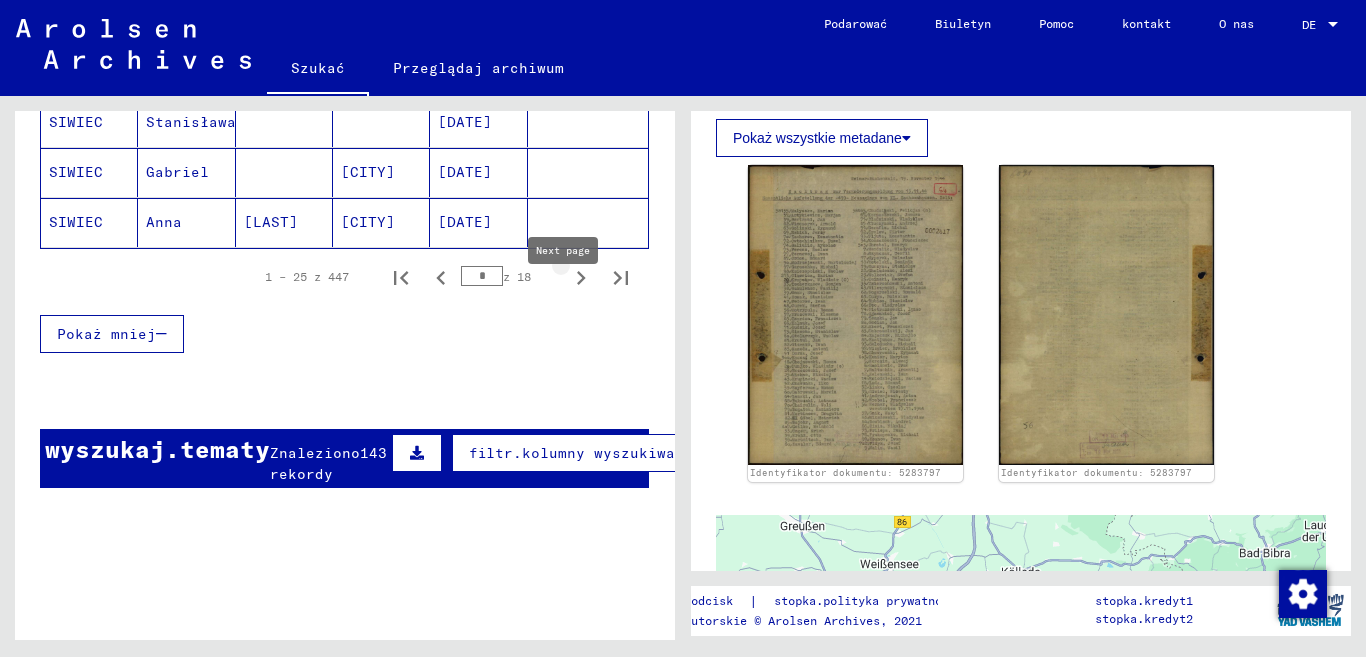 click 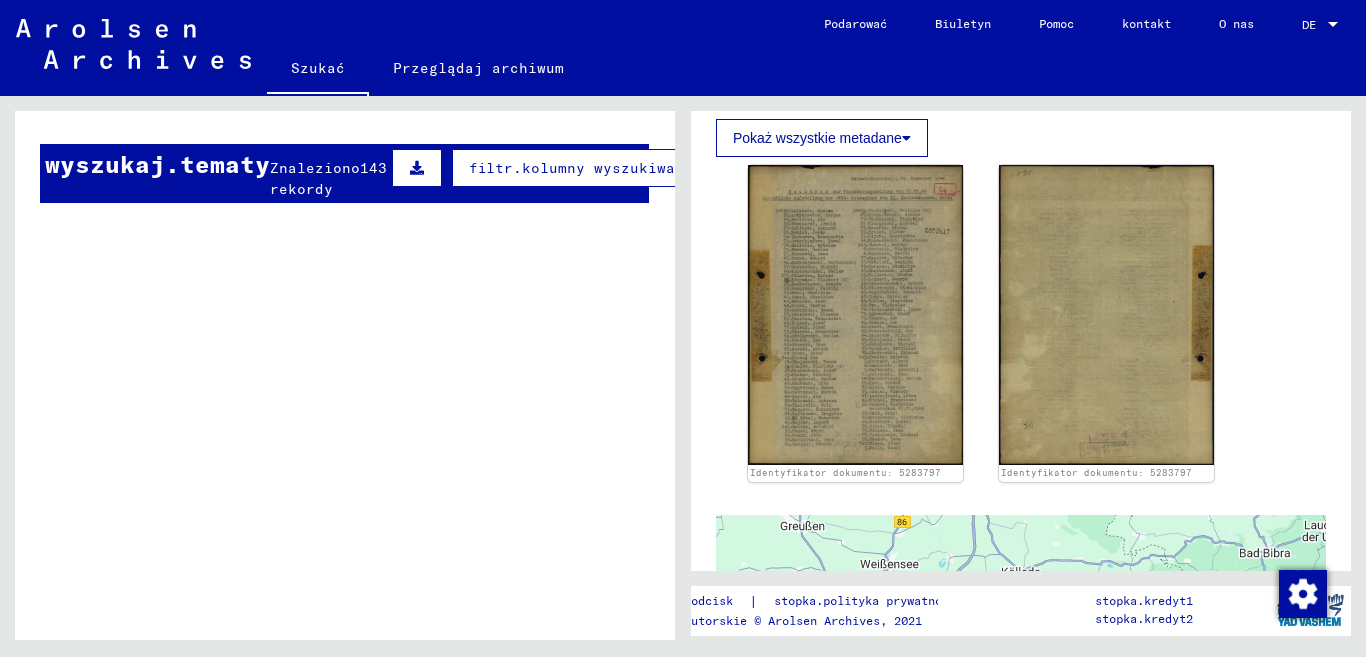 scroll, scrollTop: 1400, scrollLeft: 0, axis: vertical 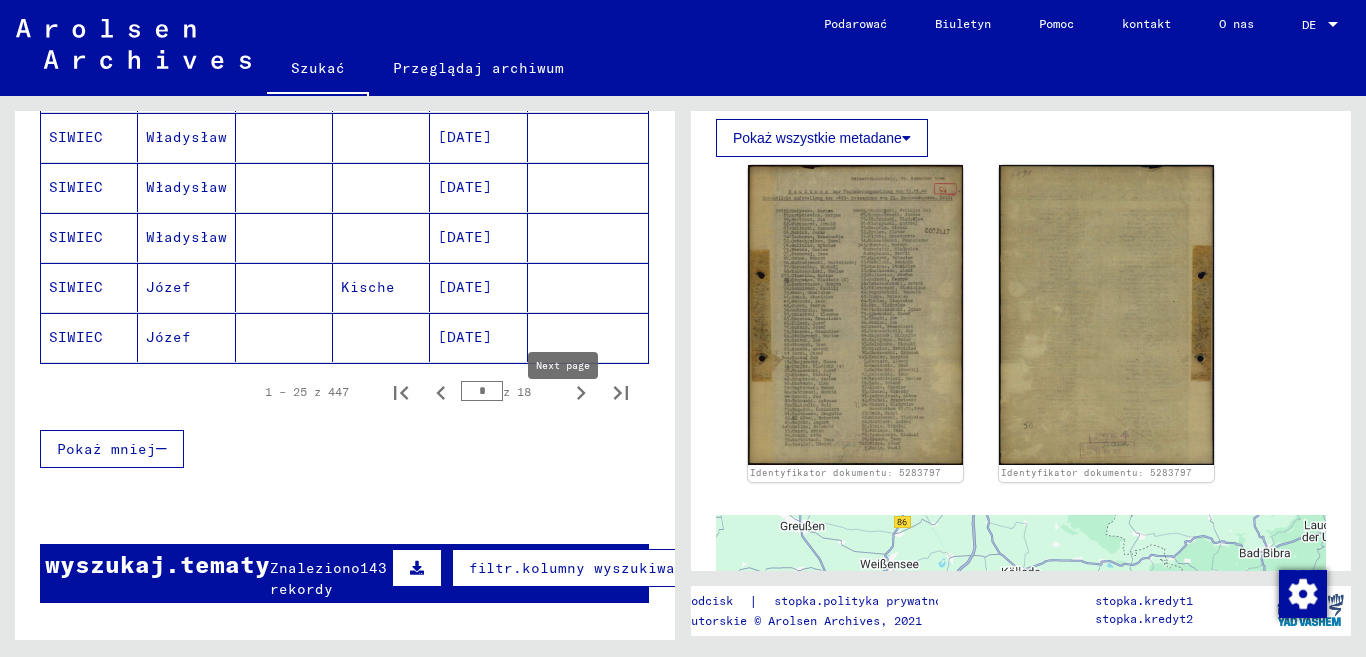 click 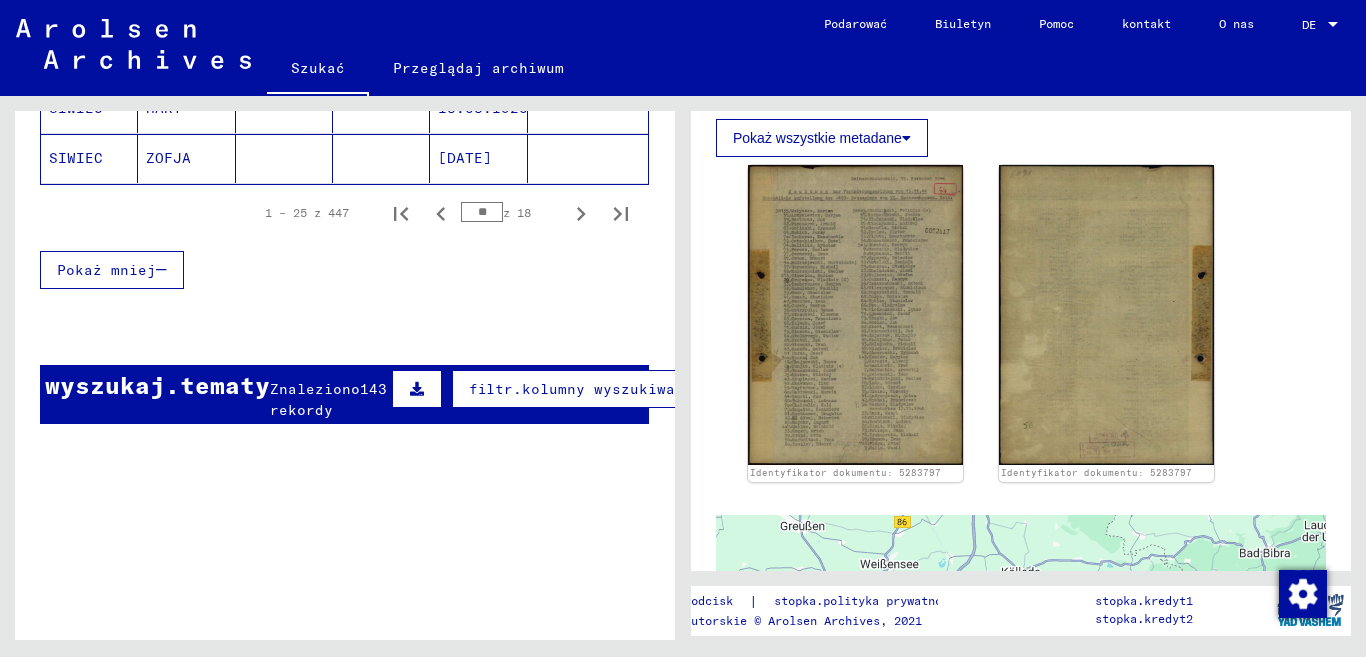 scroll, scrollTop: 1562, scrollLeft: 0, axis: vertical 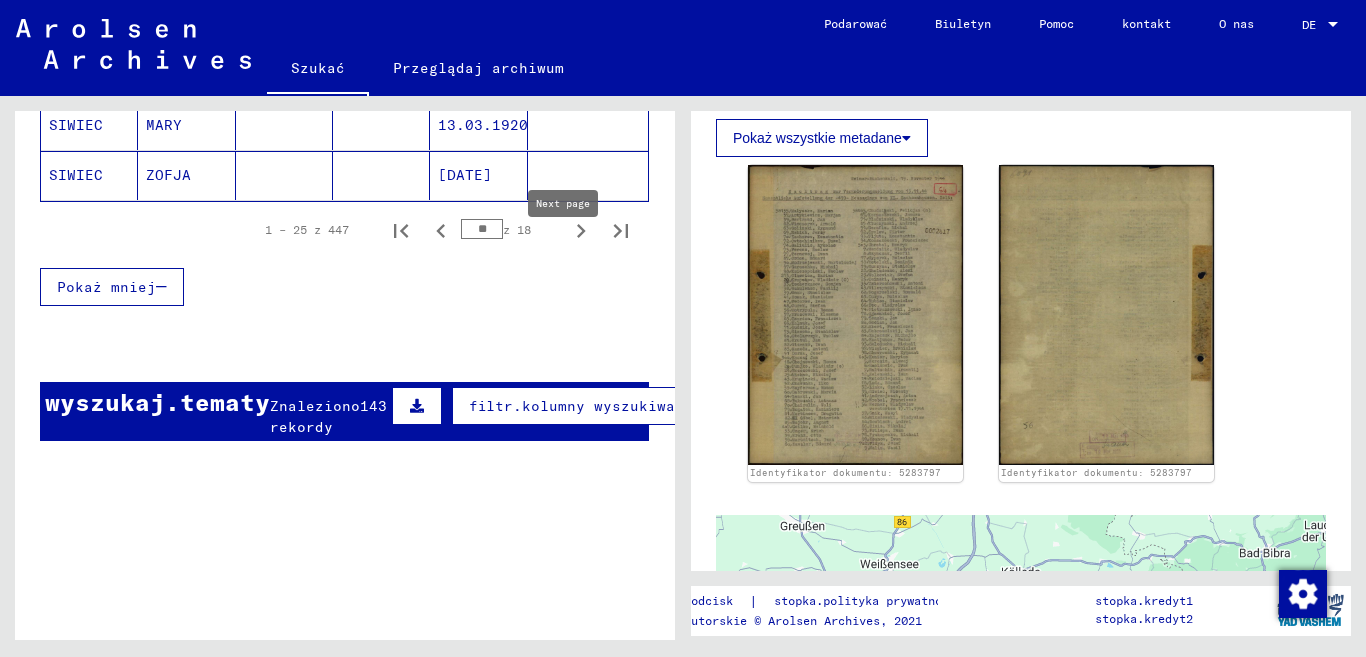 click 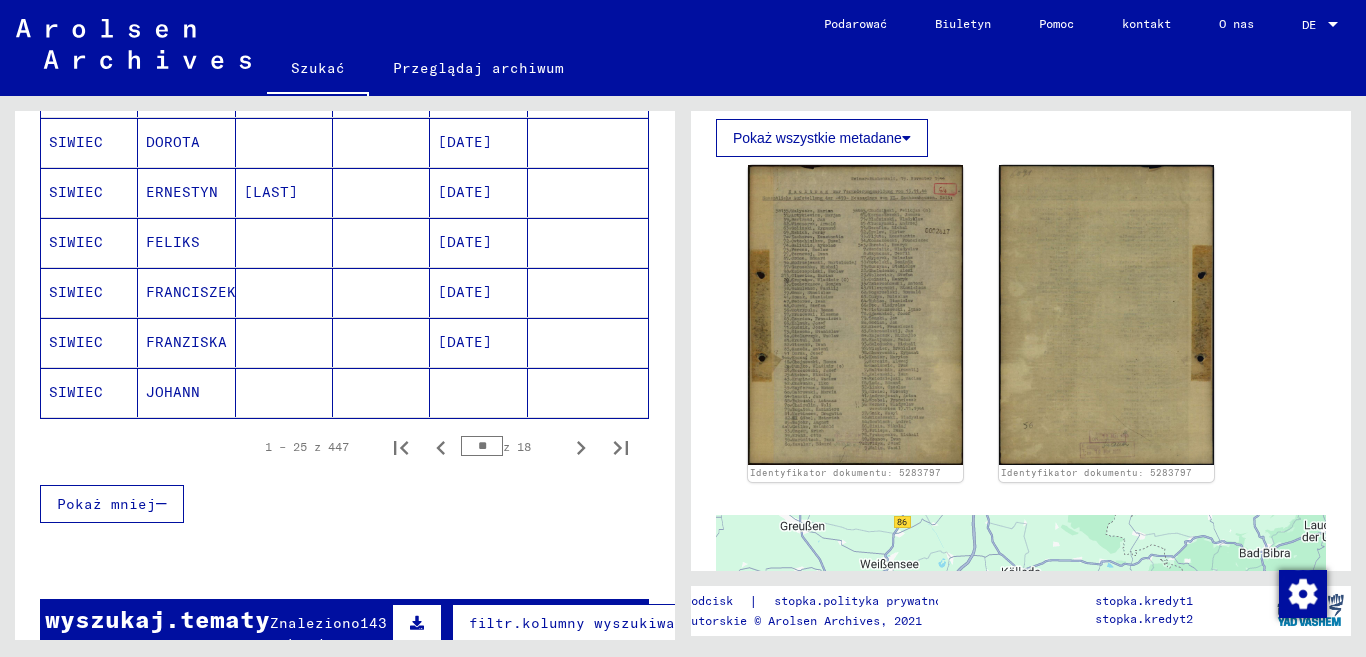 scroll, scrollTop: 1262, scrollLeft: 0, axis: vertical 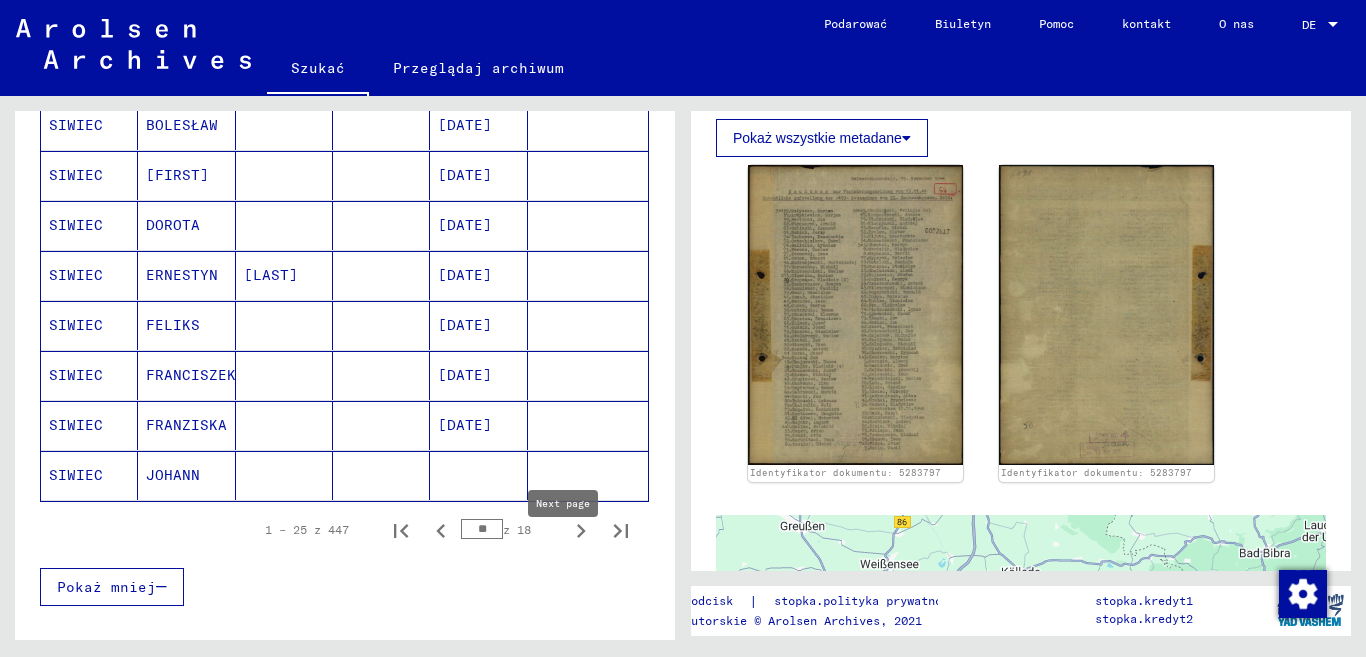 click 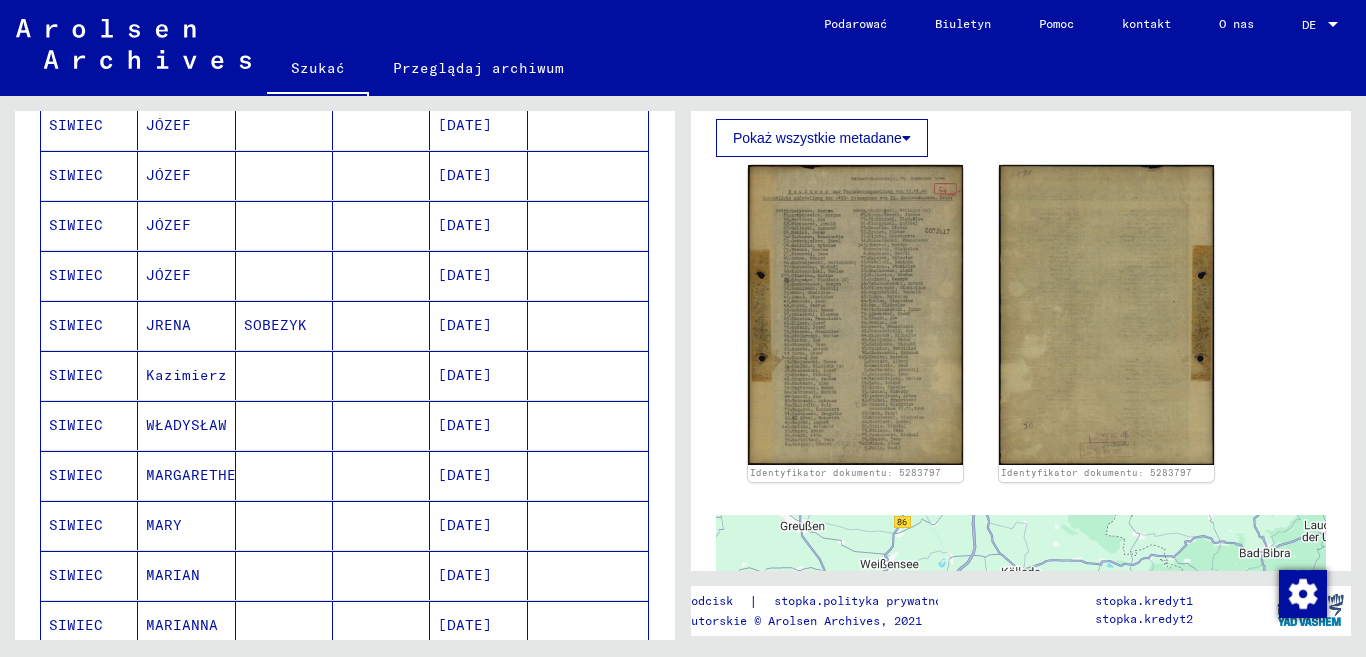 scroll, scrollTop: 1462, scrollLeft: 0, axis: vertical 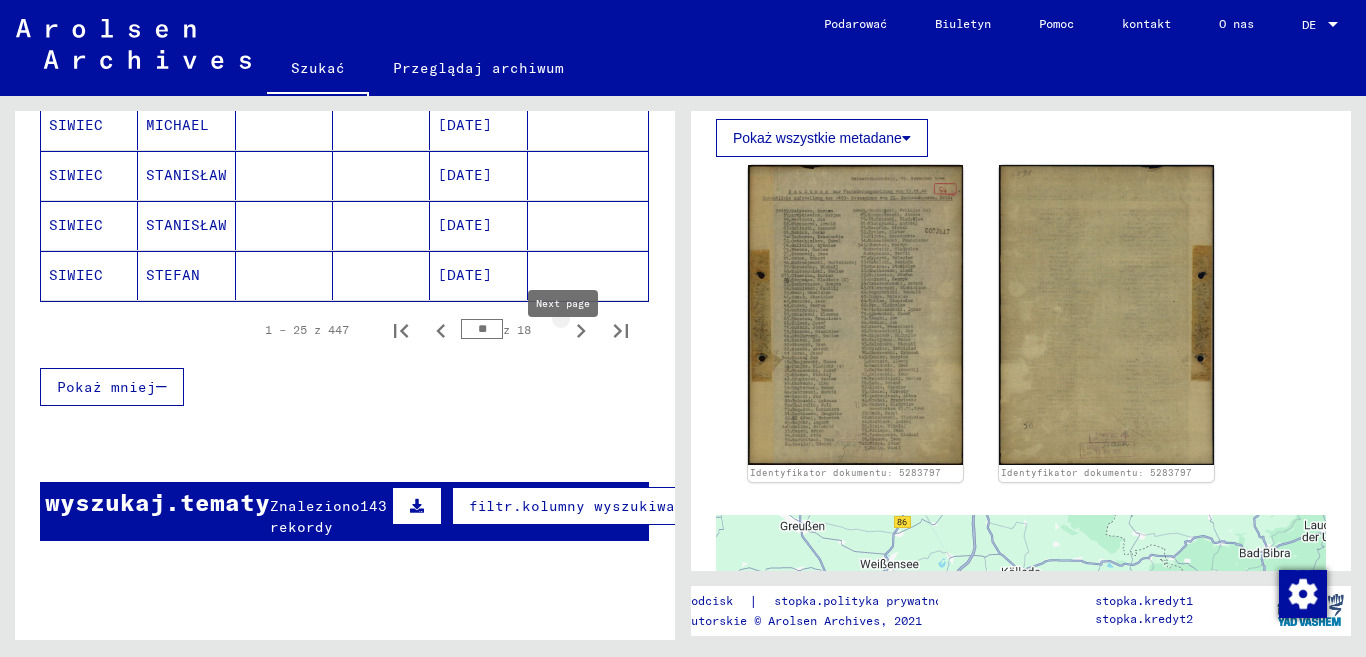 click 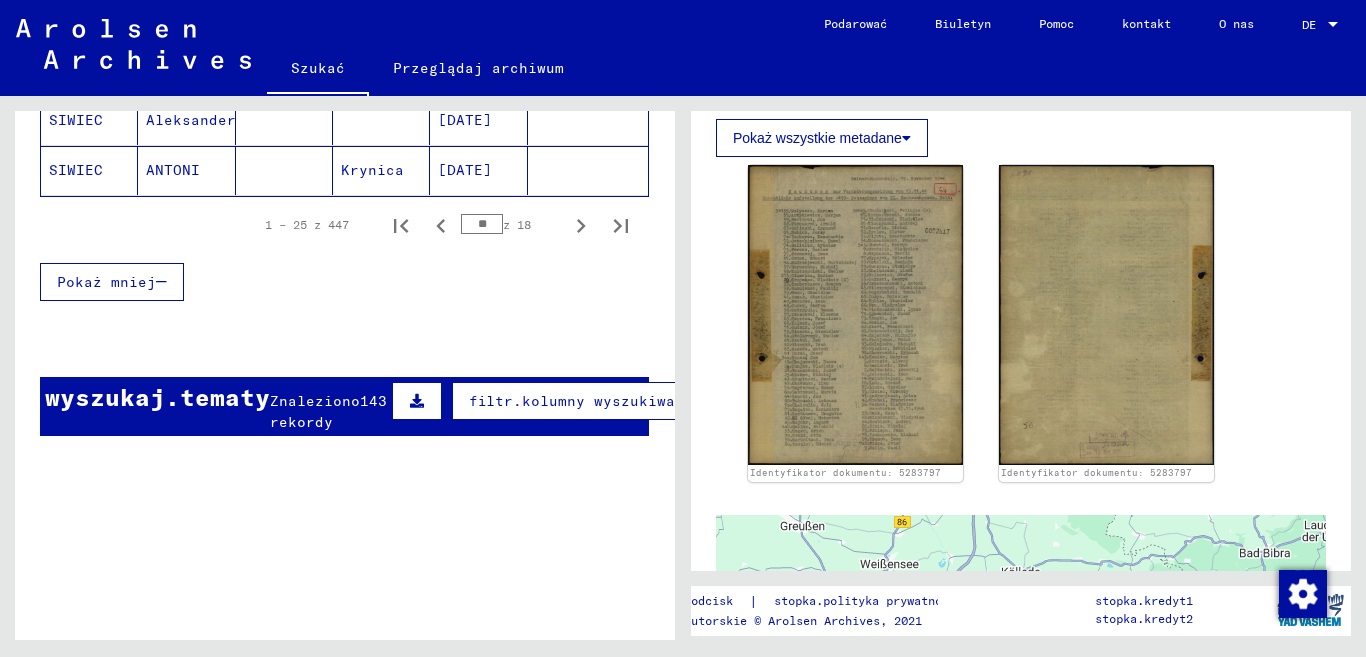 scroll, scrollTop: 1562, scrollLeft: 0, axis: vertical 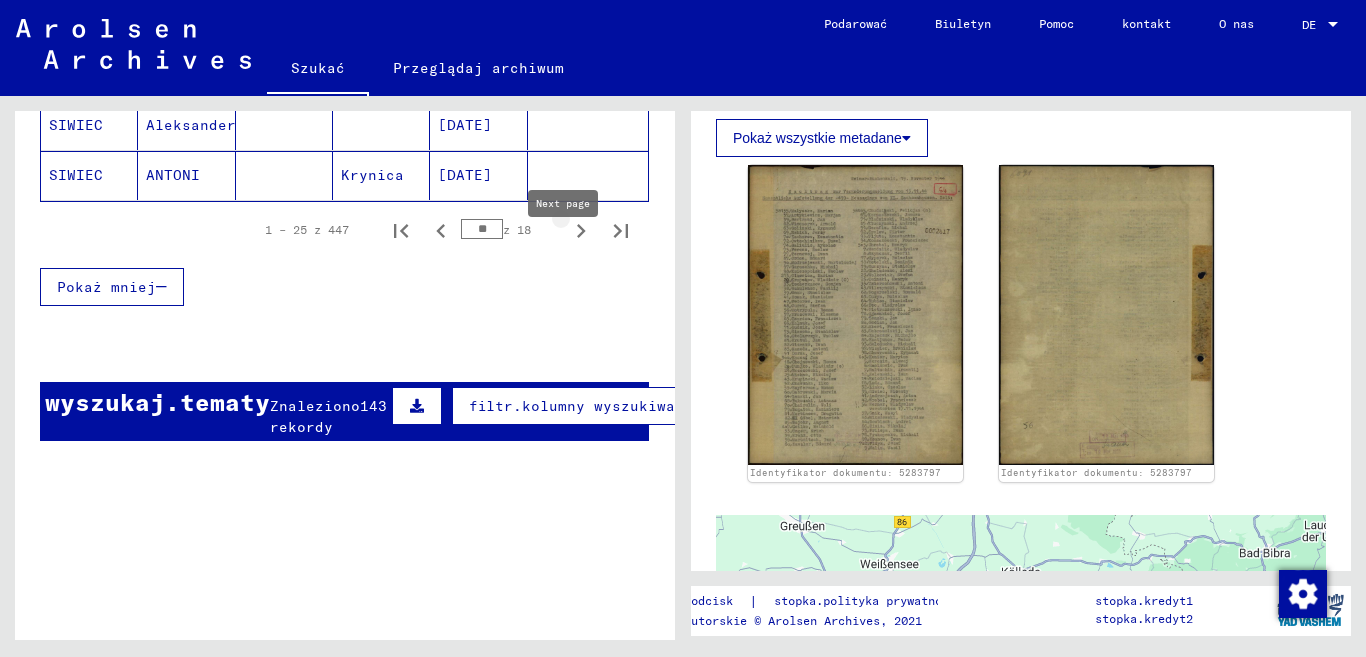 click 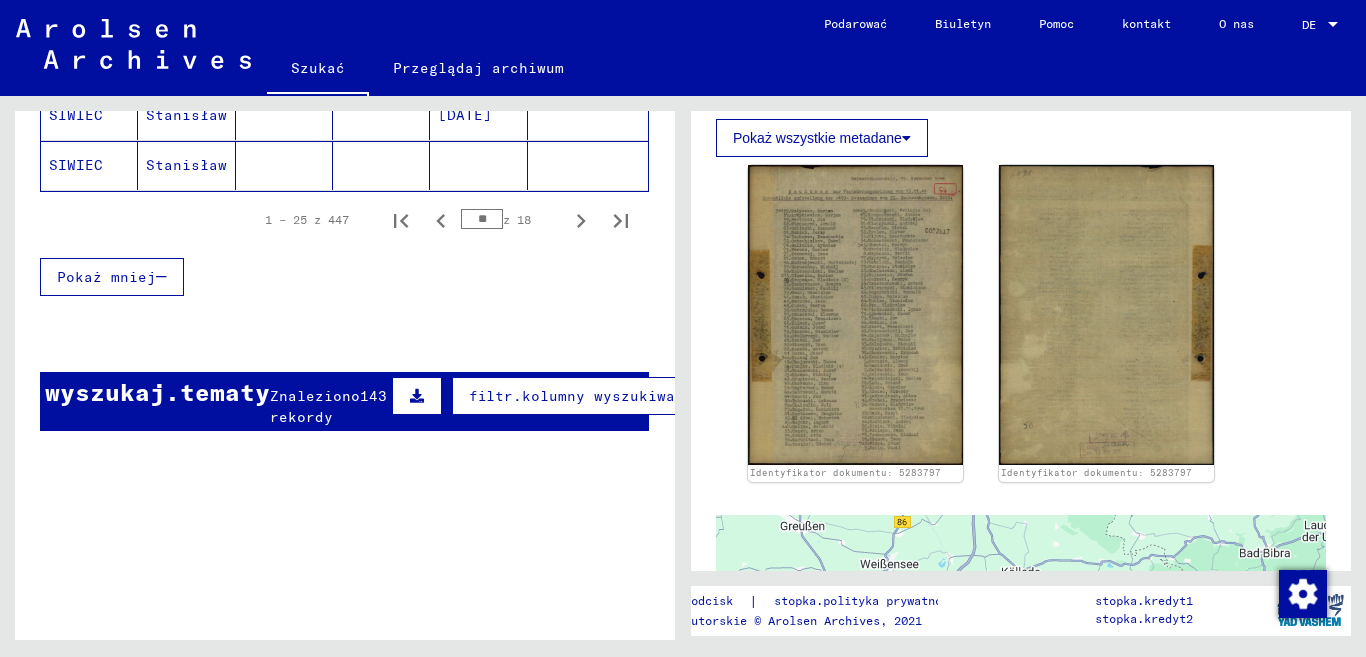 scroll, scrollTop: 1562, scrollLeft: 0, axis: vertical 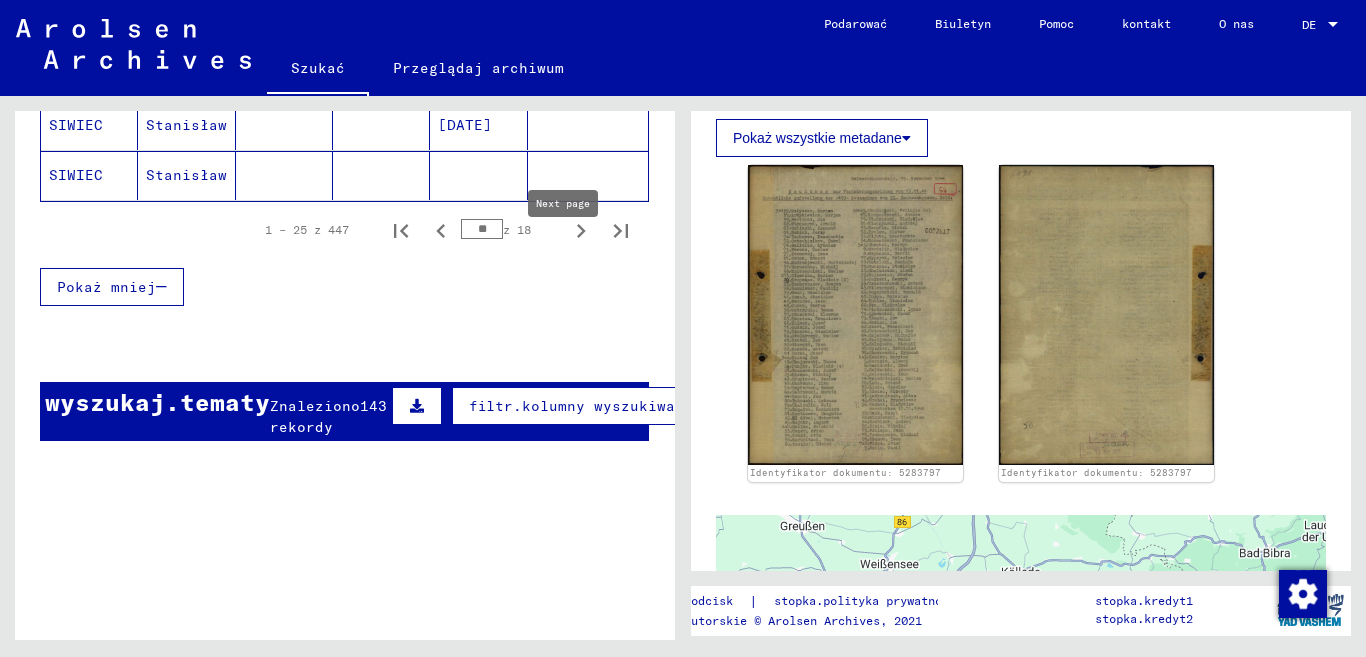 click 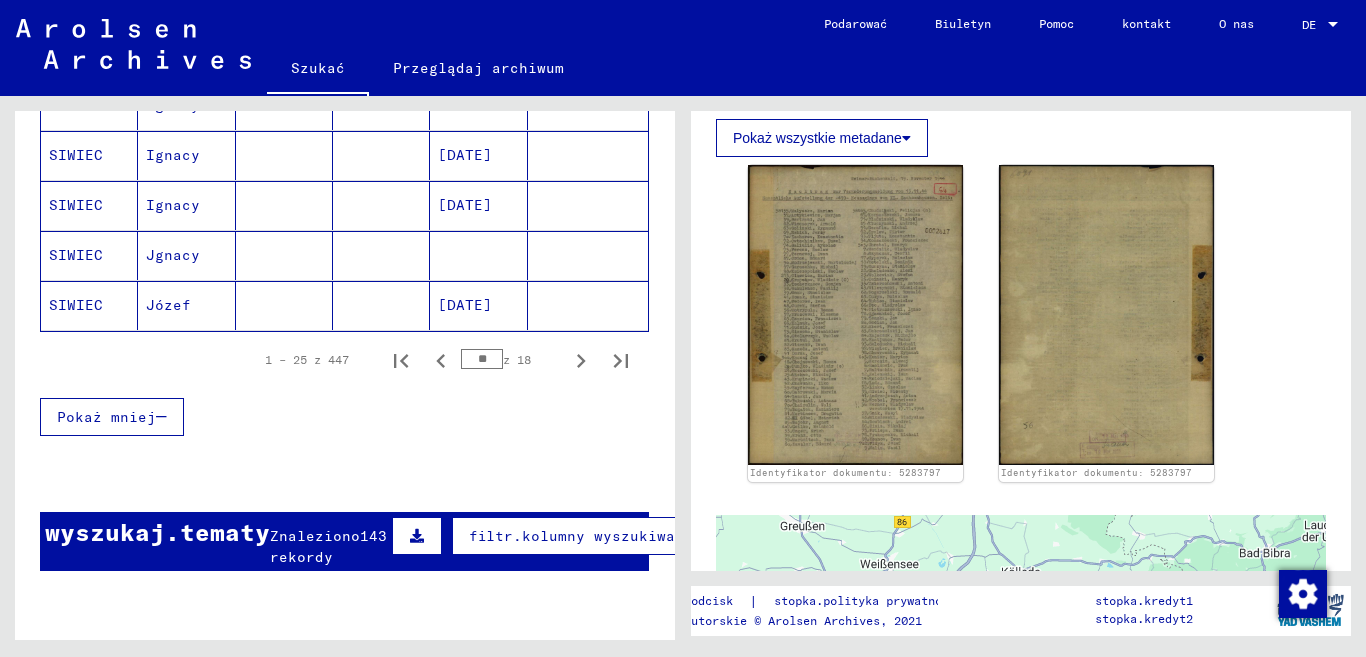 scroll, scrollTop: 1562, scrollLeft: 0, axis: vertical 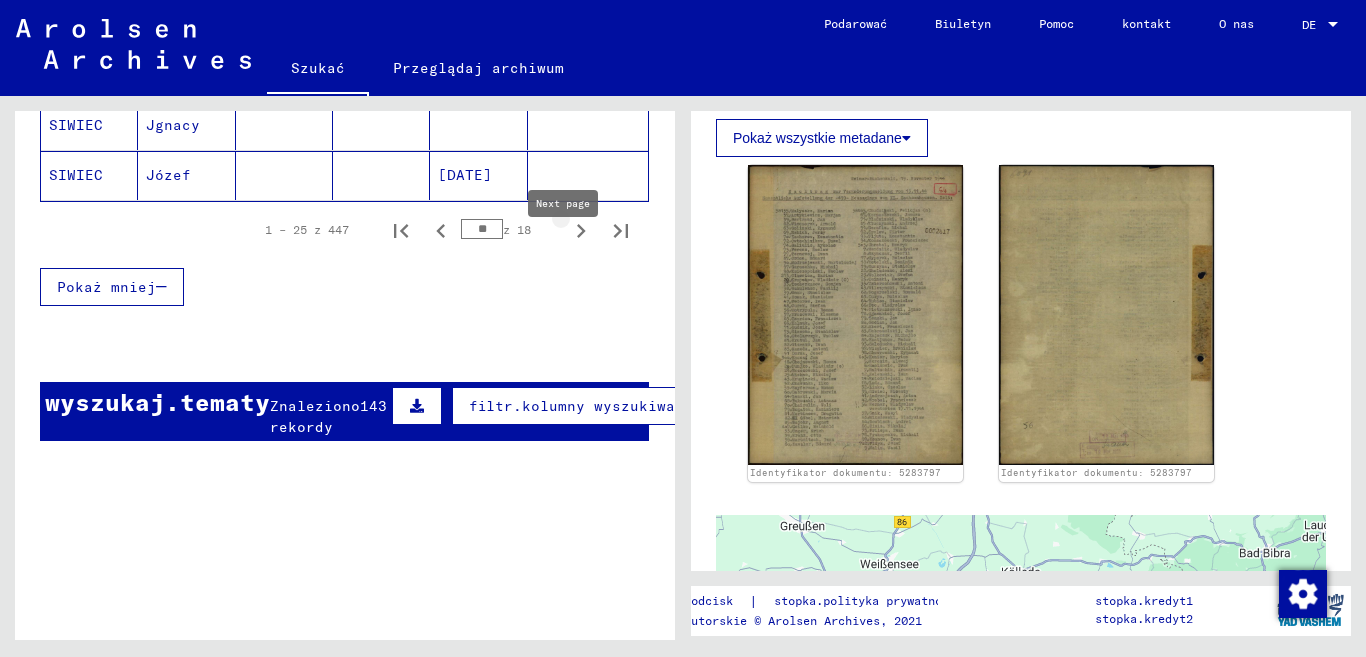 click 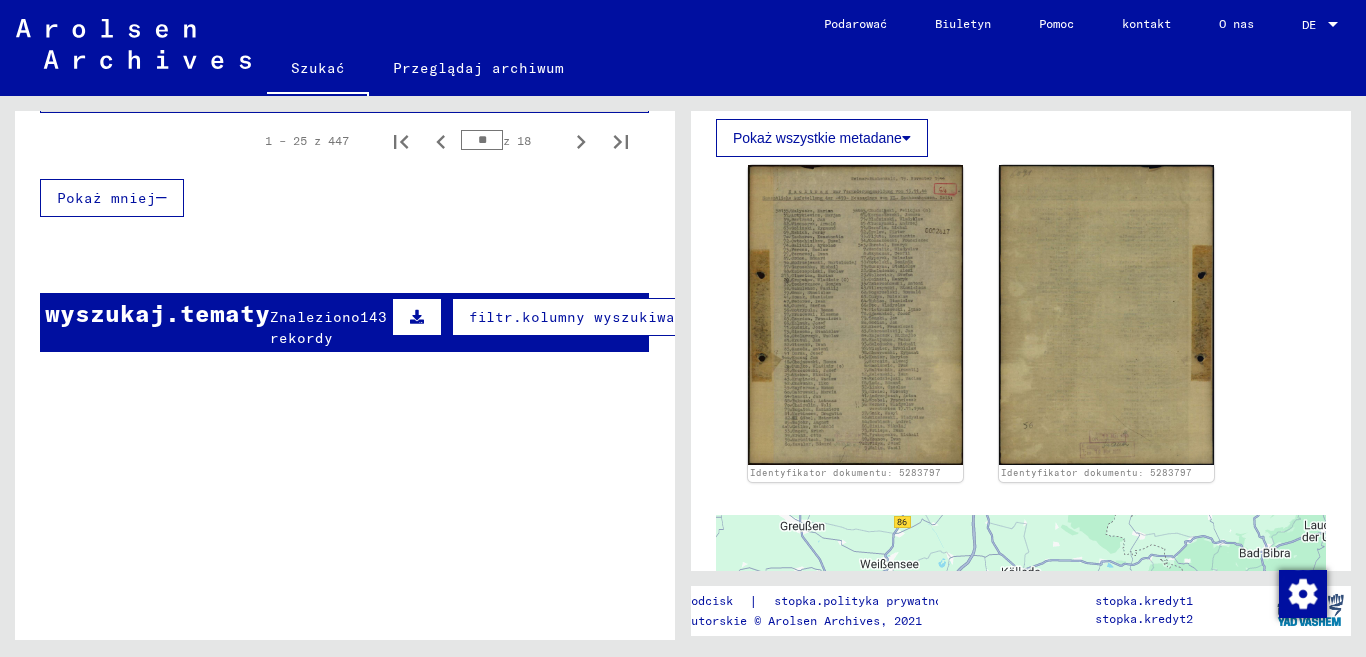 scroll, scrollTop: 1562, scrollLeft: 0, axis: vertical 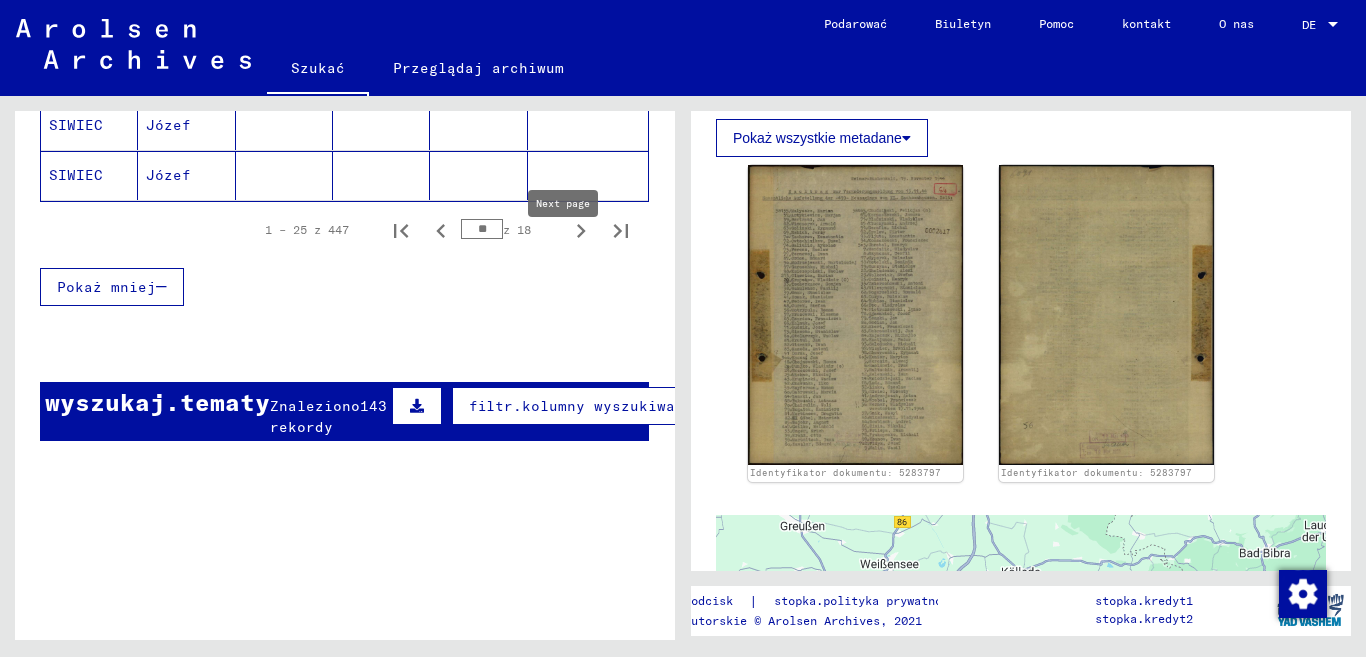 click 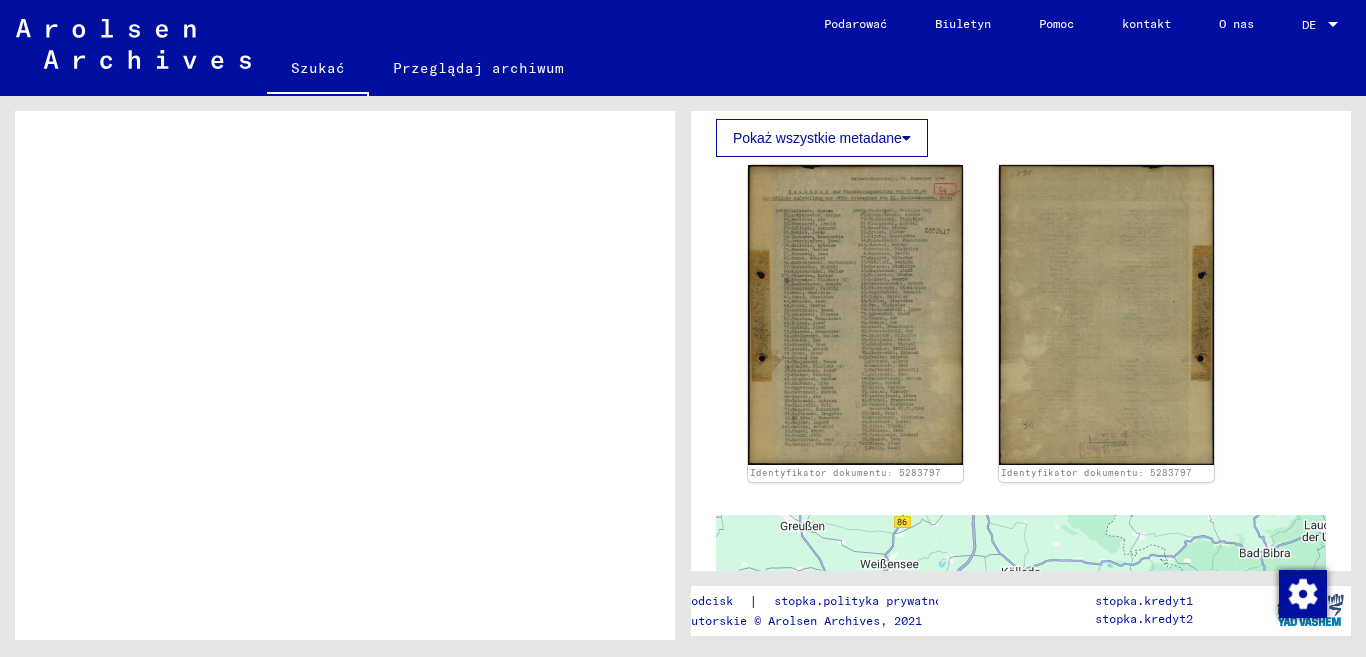 scroll, scrollTop: 1662, scrollLeft: 0, axis: vertical 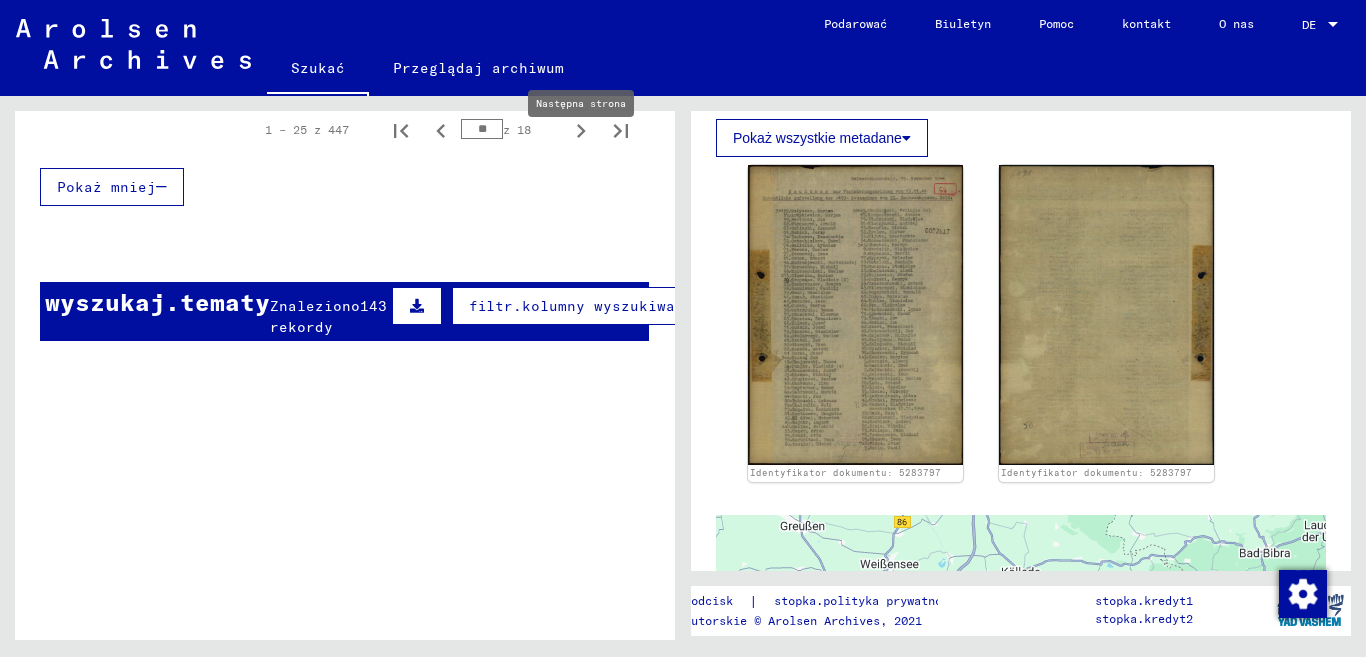 click 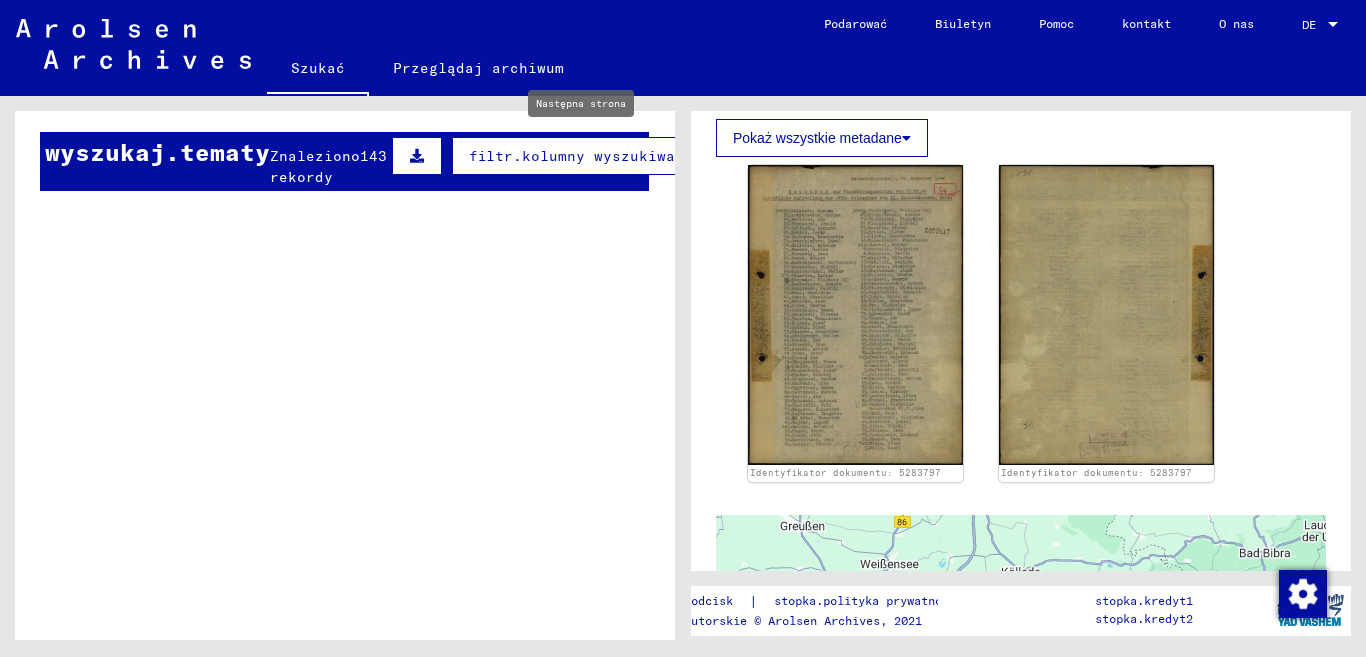 type on "**" 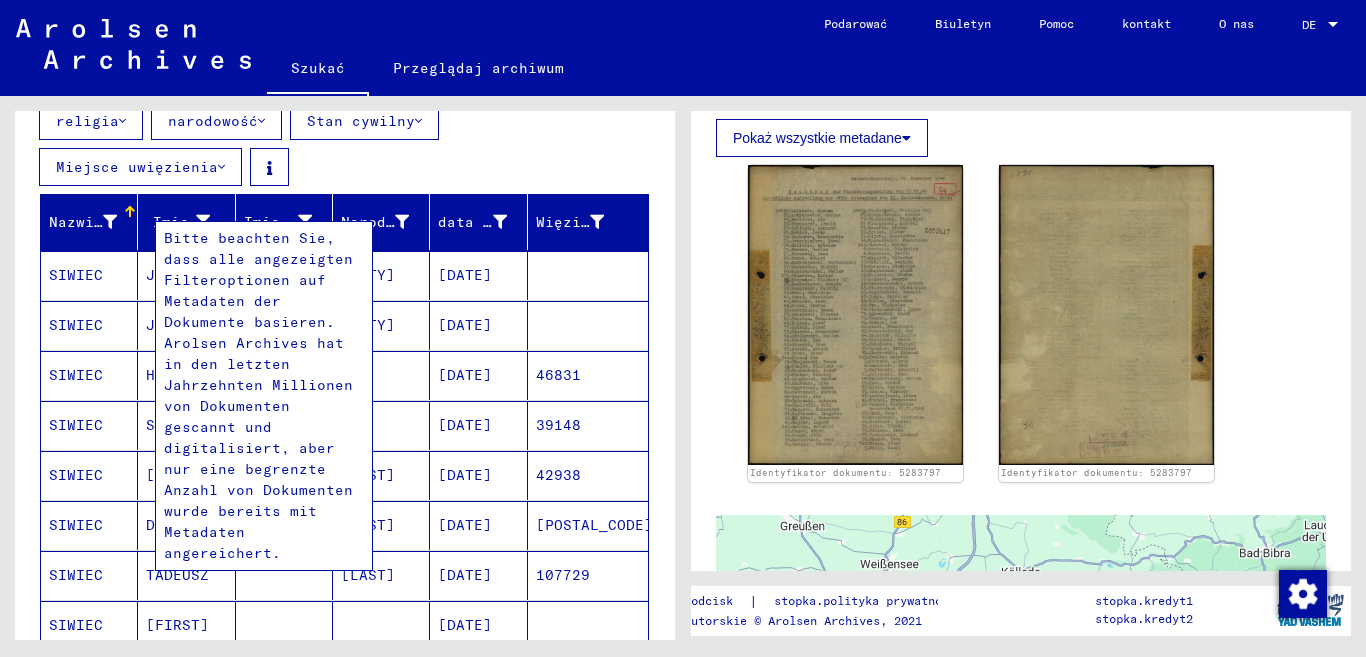 scroll, scrollTop: 0, scrollLeft: 0, axis: both 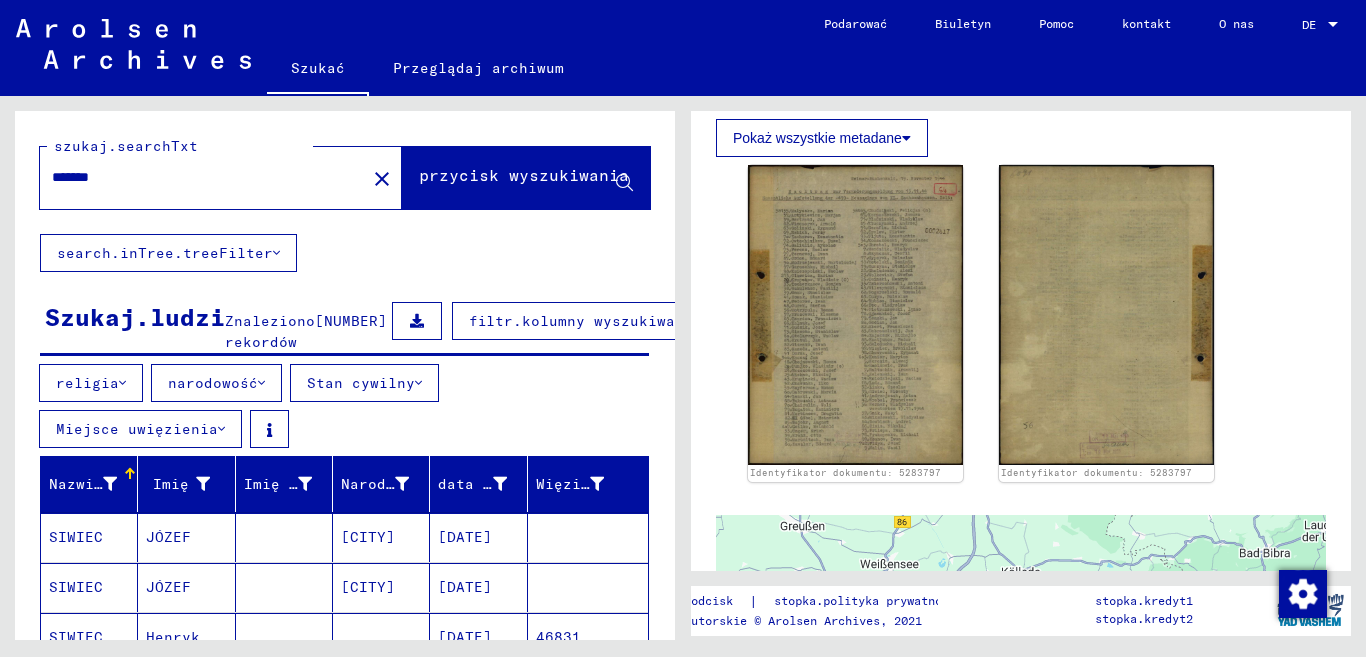 click on "******" at bounding box center (203, 177) 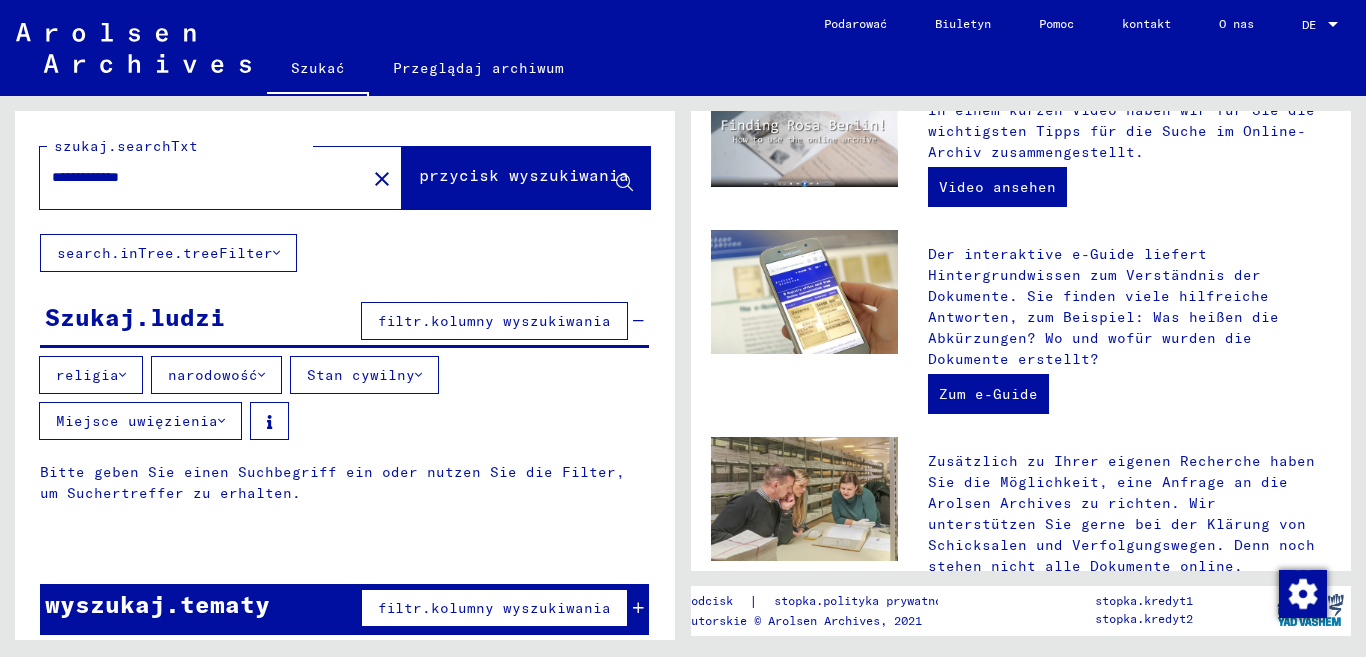 scroll, scrollTop: 0, scrollLeft: 0, axis: both 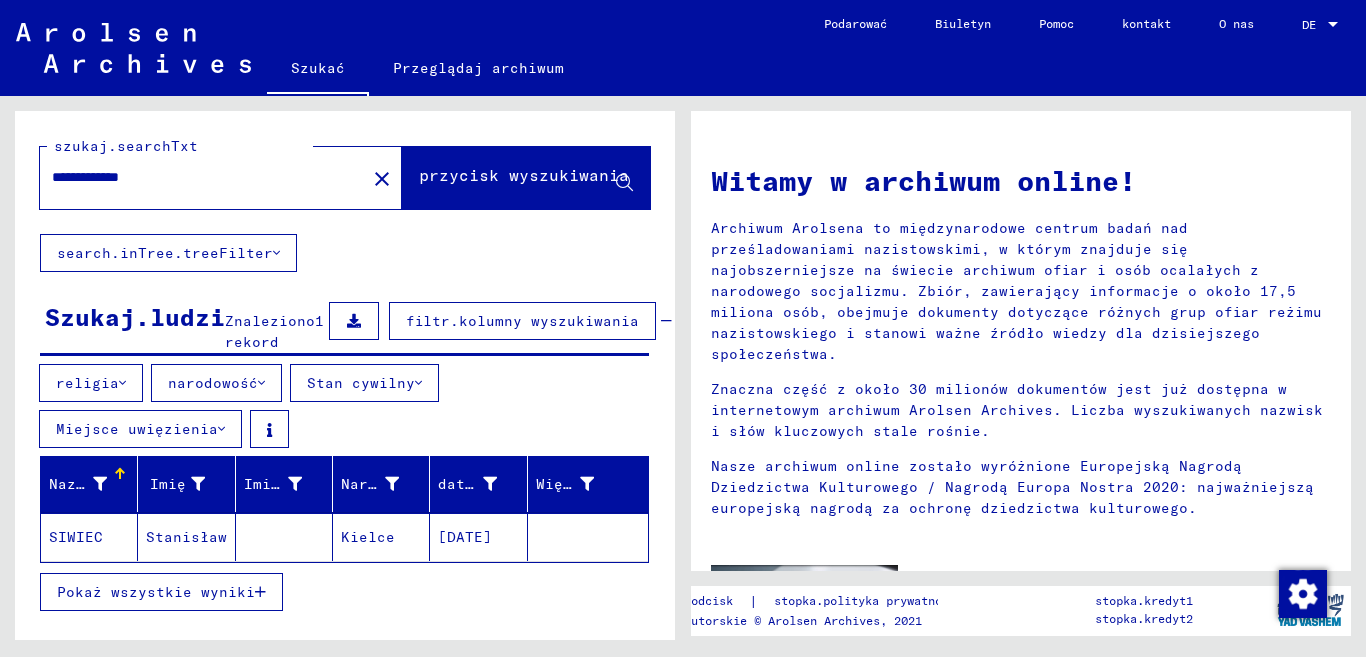 click on "Stanisław" 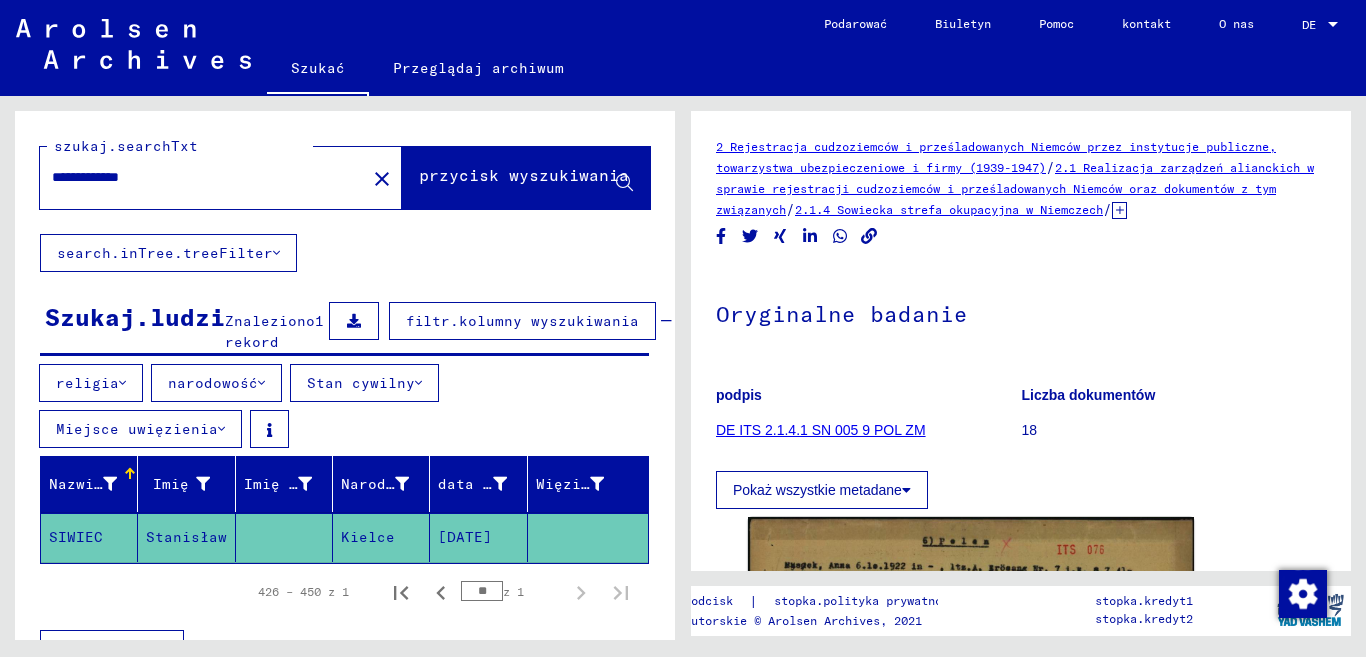 scroll, scrollTop: 0, scrollLeft: 0, axis: both 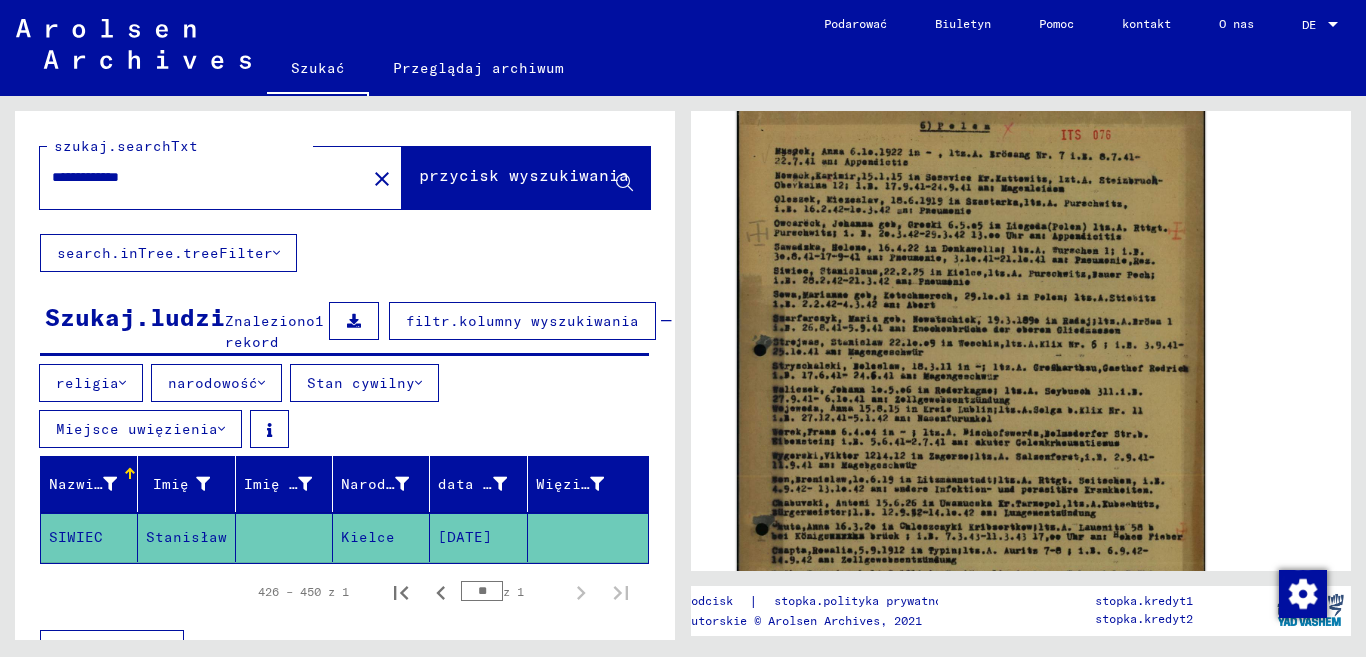 click 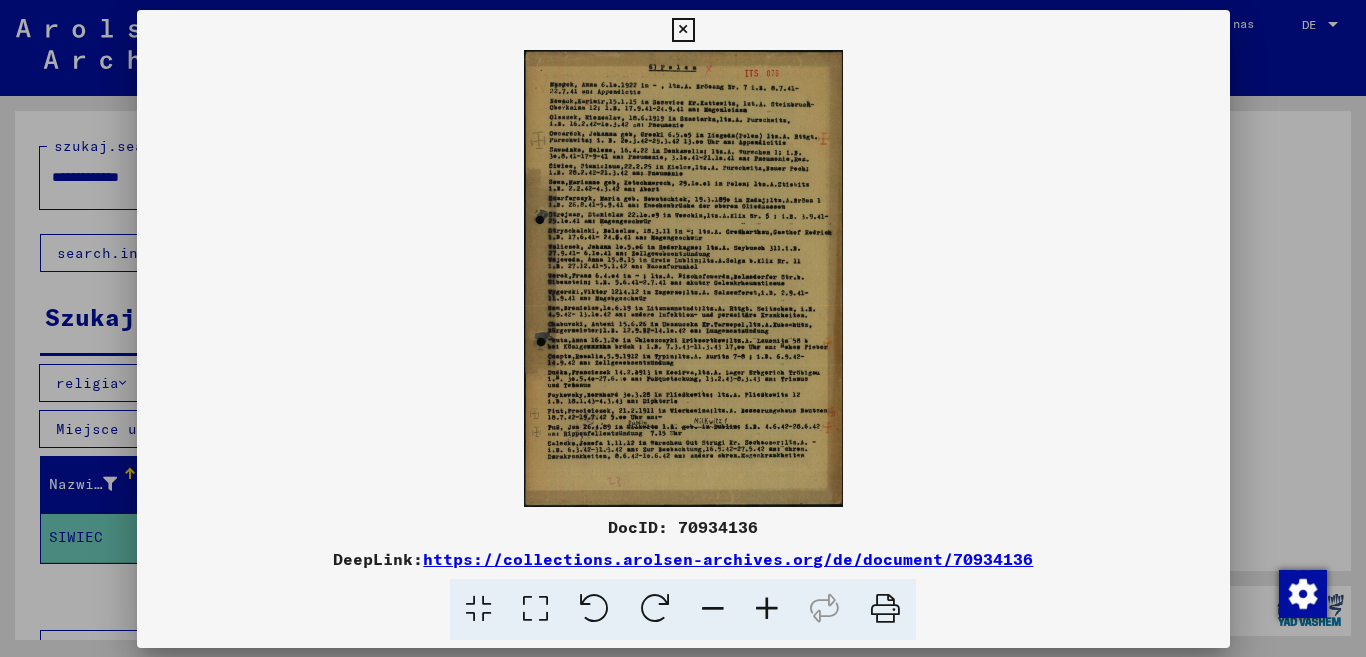 click at bounding box center (683, 278) 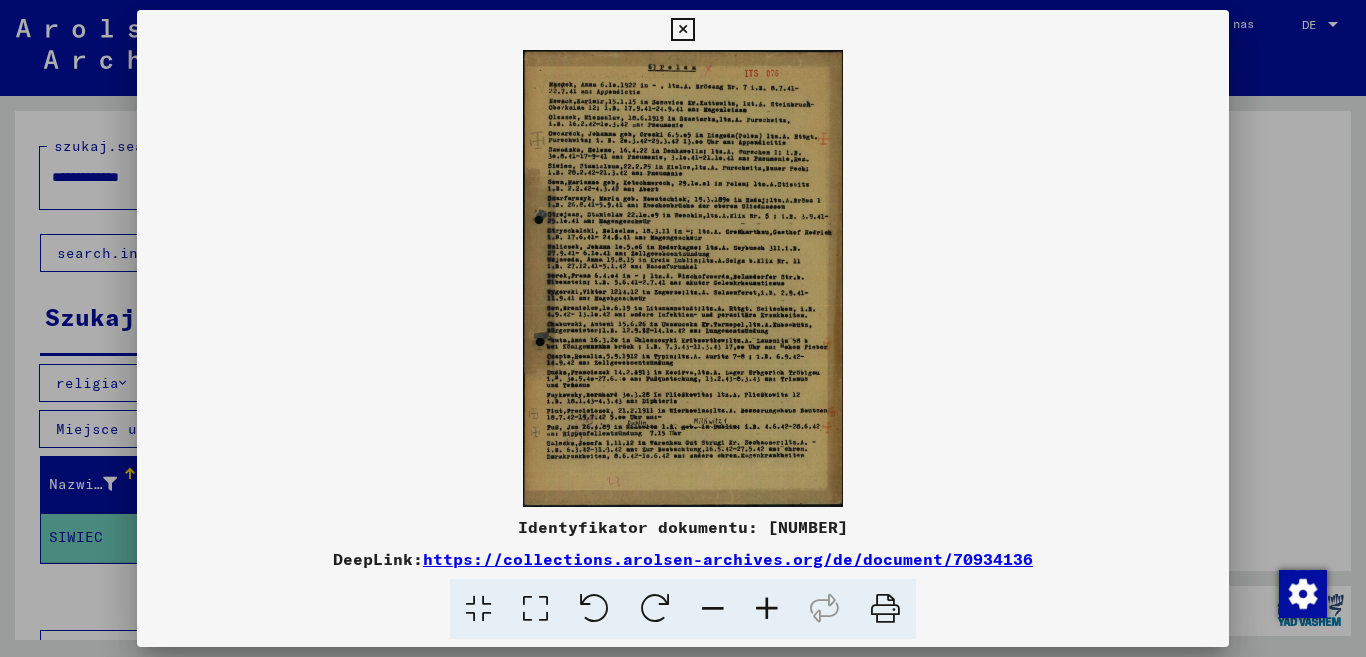 click at bounding box center [767, 609] 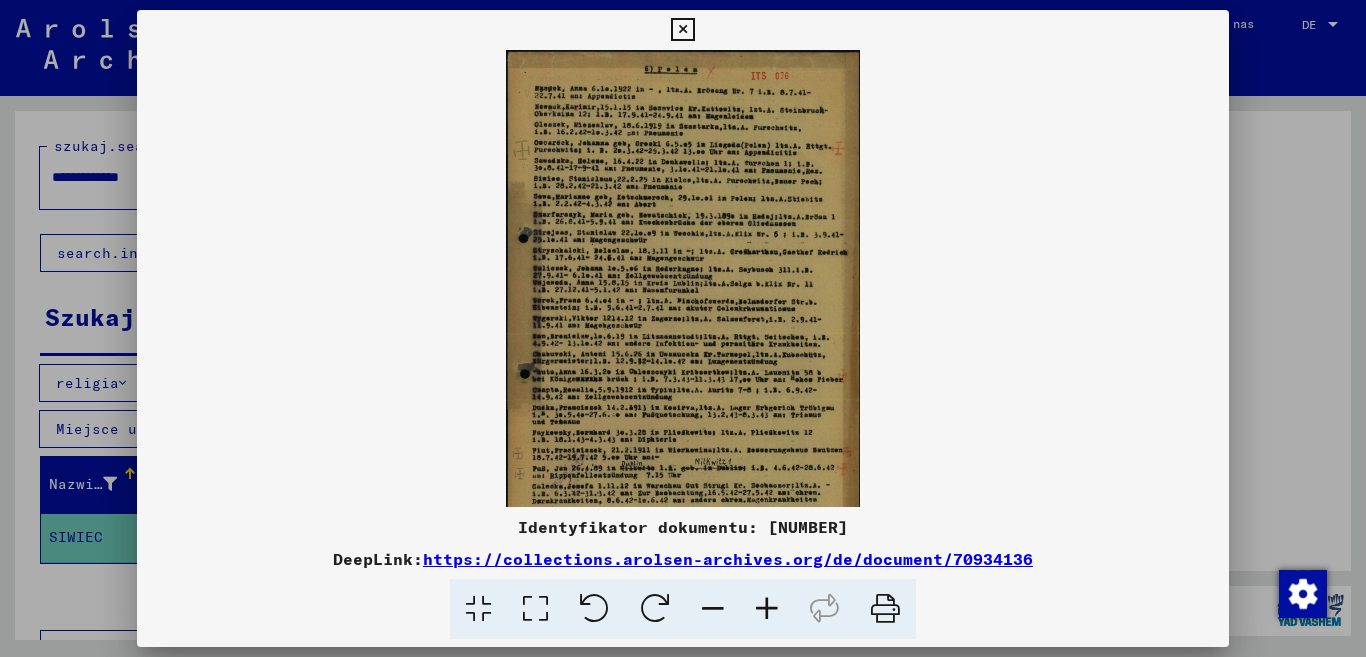 click at bounding box center (767, 609) 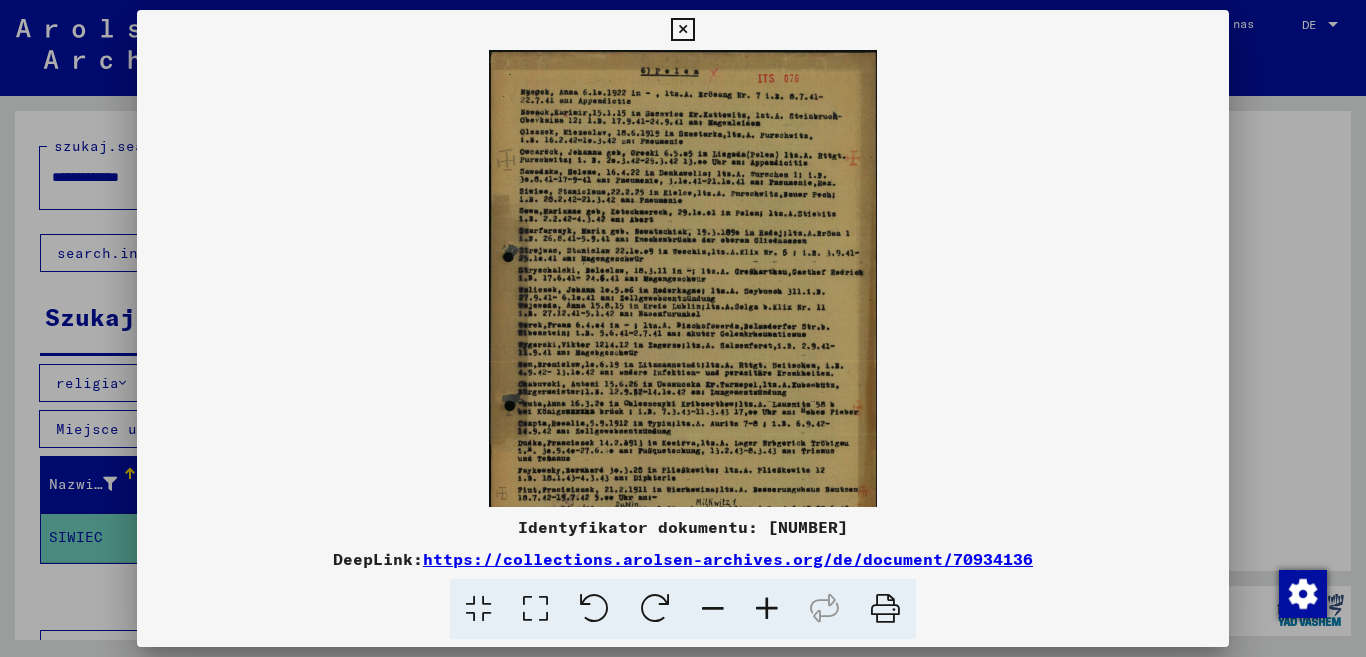 click at bounding box center (767, 609) 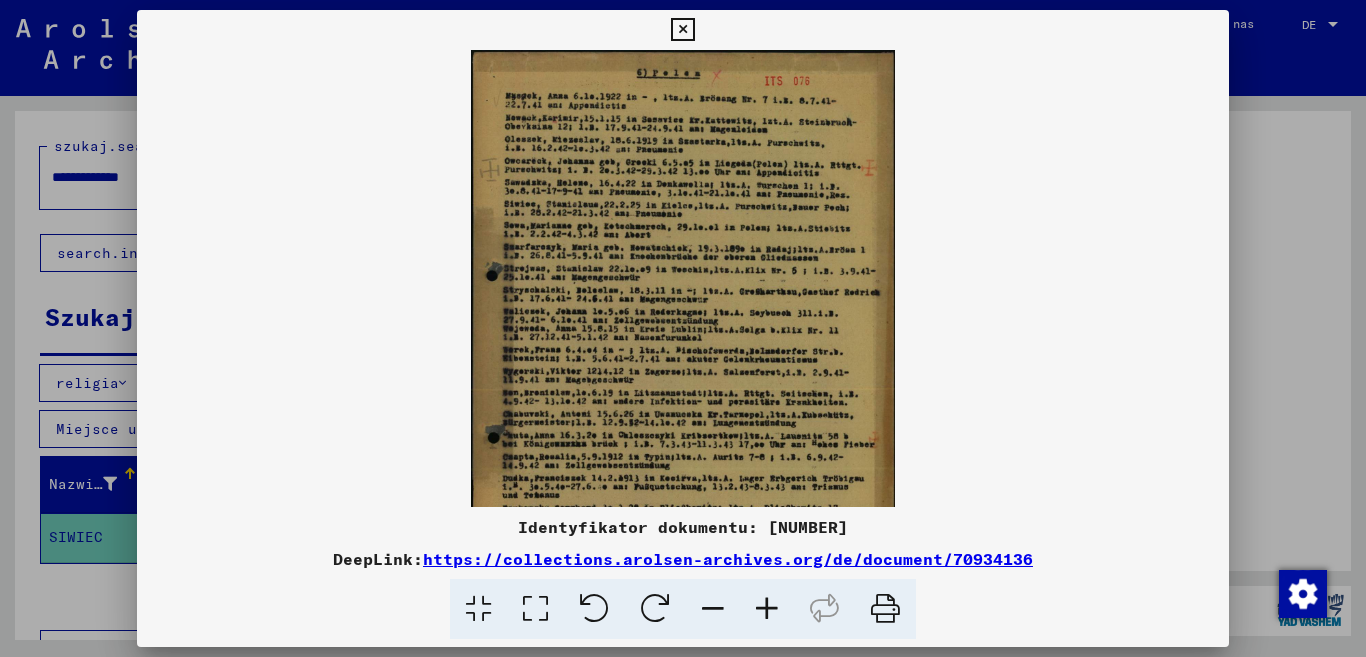 click at bounding box center (767, 609) 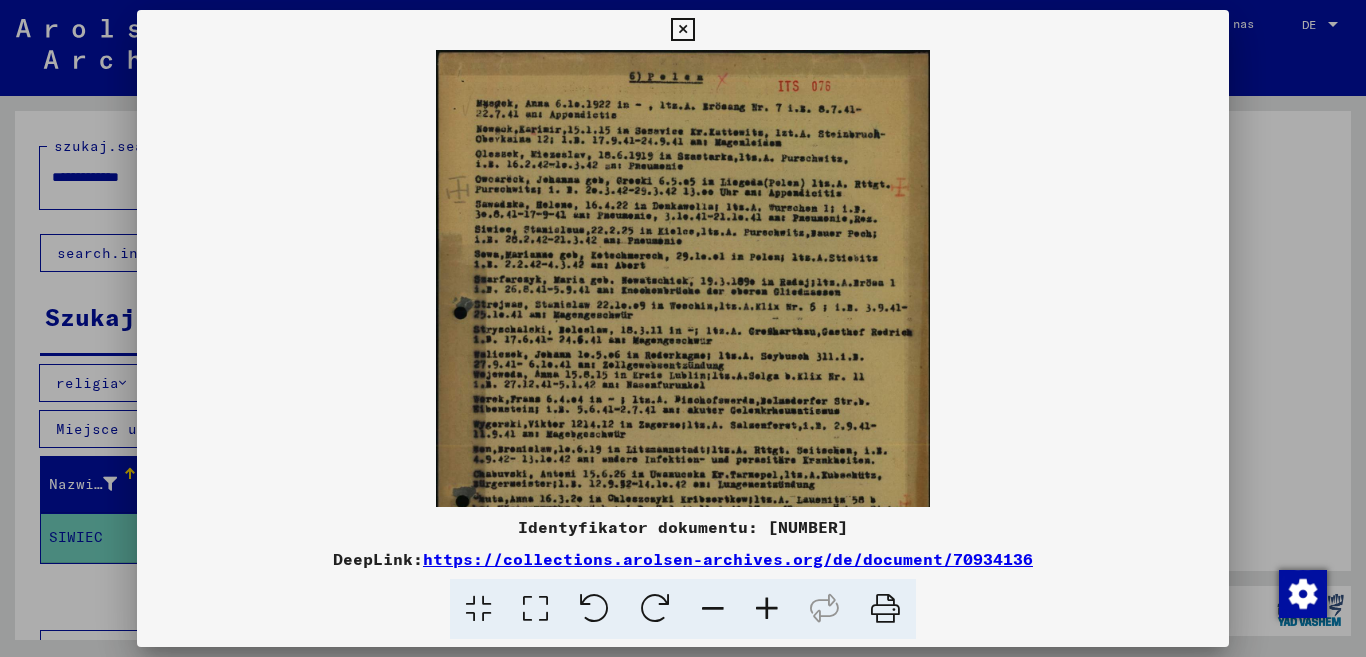 click at bounding box center [767, 609] 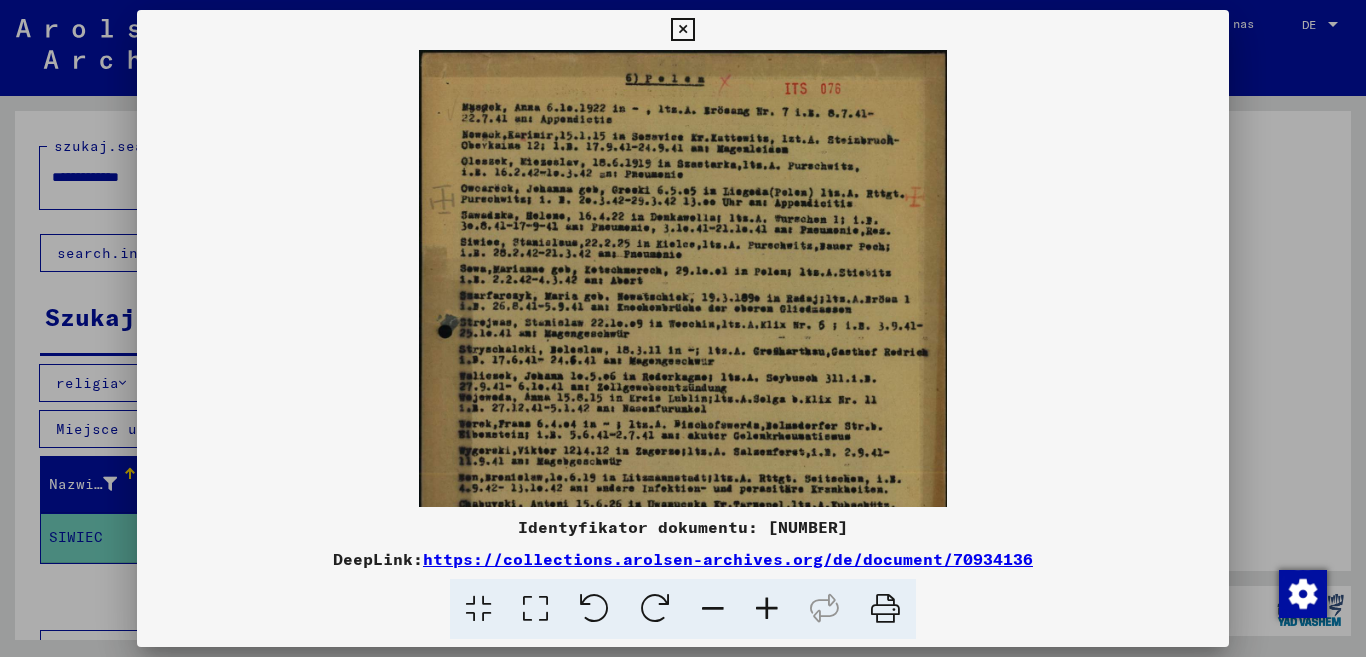 click at bounding box center (767, 609) 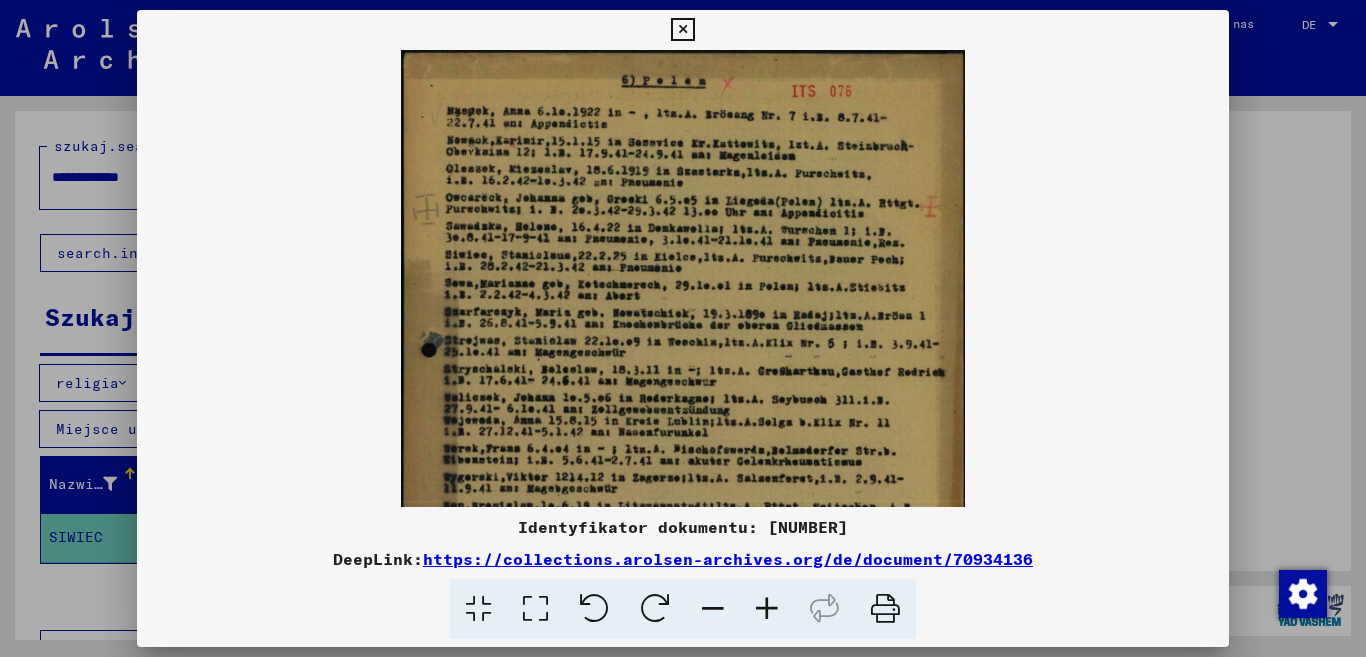 click at bounding box center [767, 609] 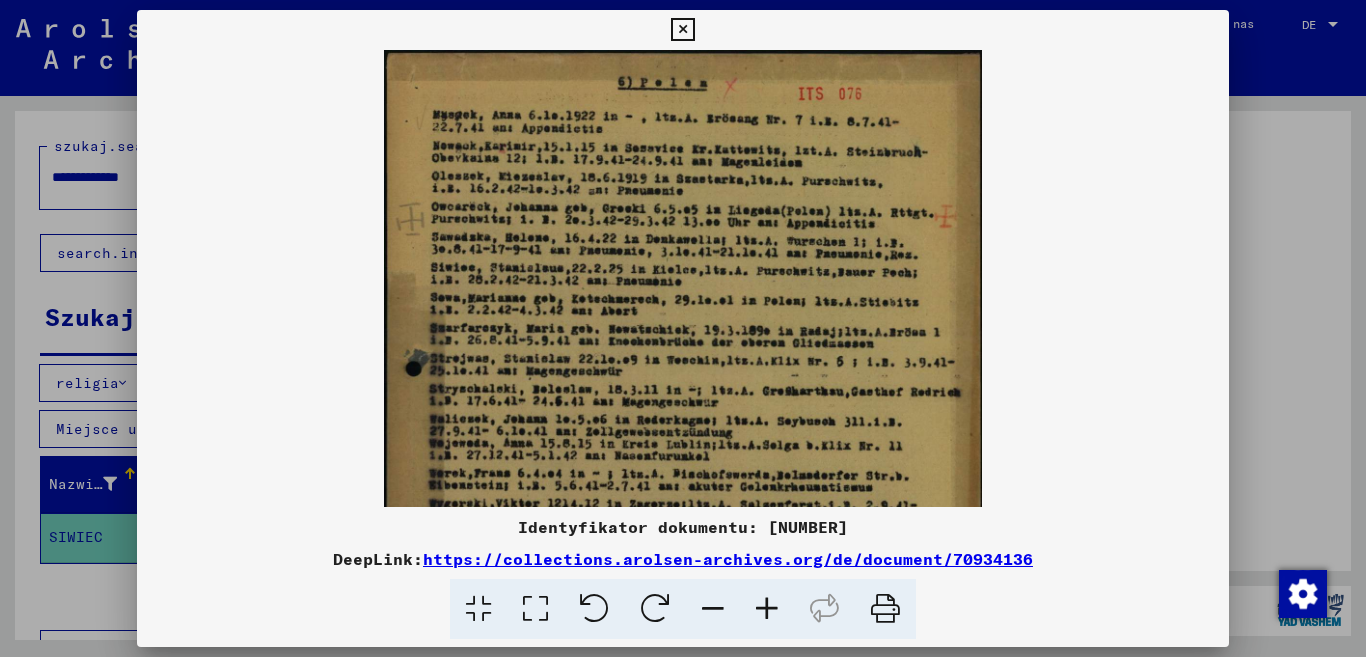 click at bounding box center [767, 609] 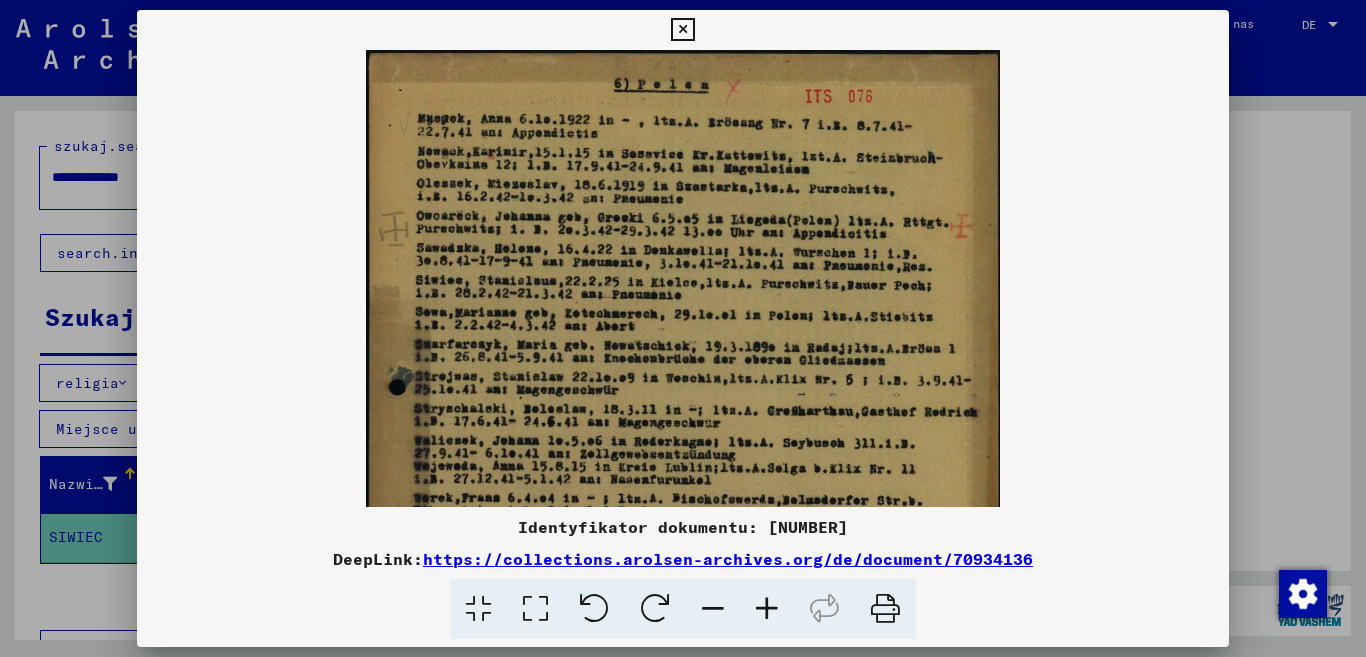 click at bounding box center [767, 609] 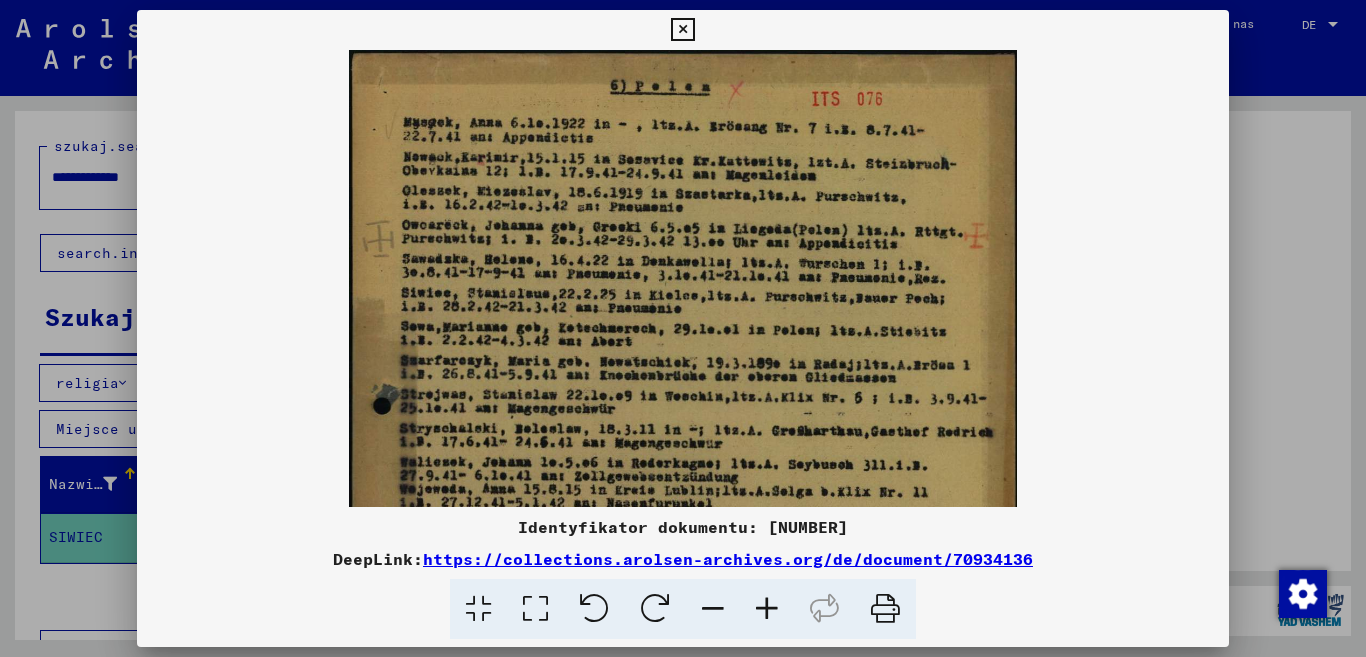 click at bounding box center (767, 609) 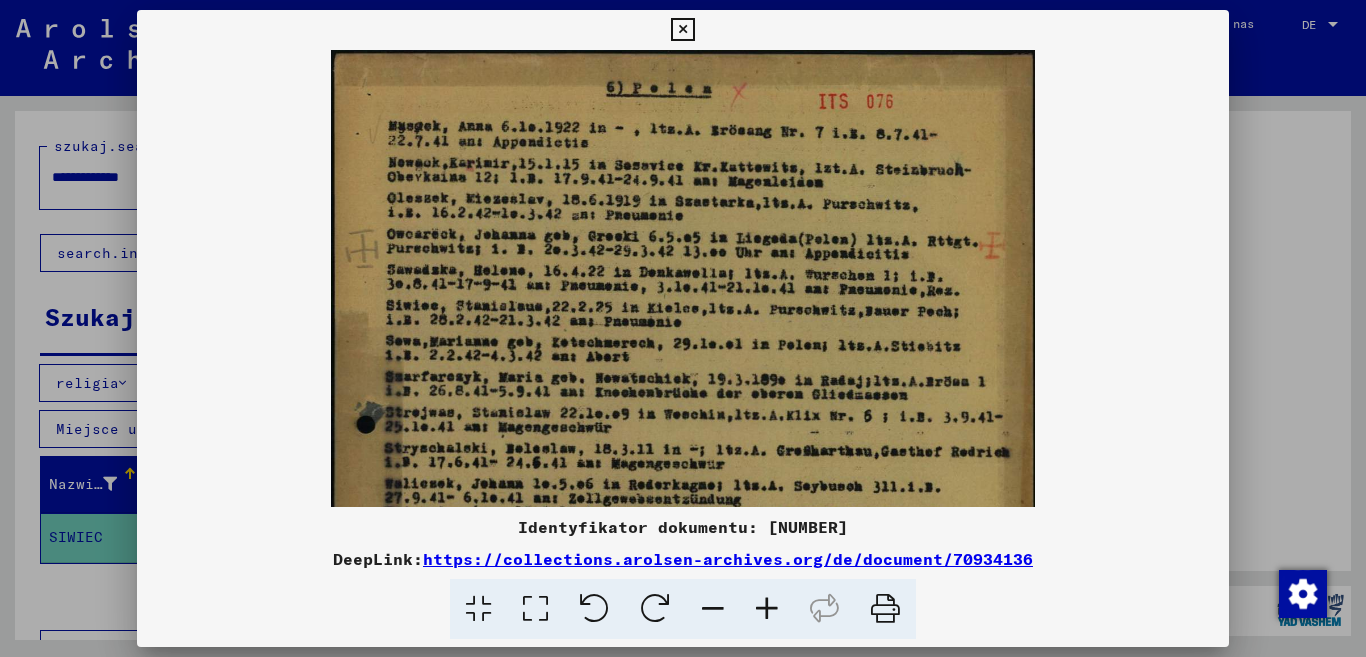 click at bounding box center (767, 609) 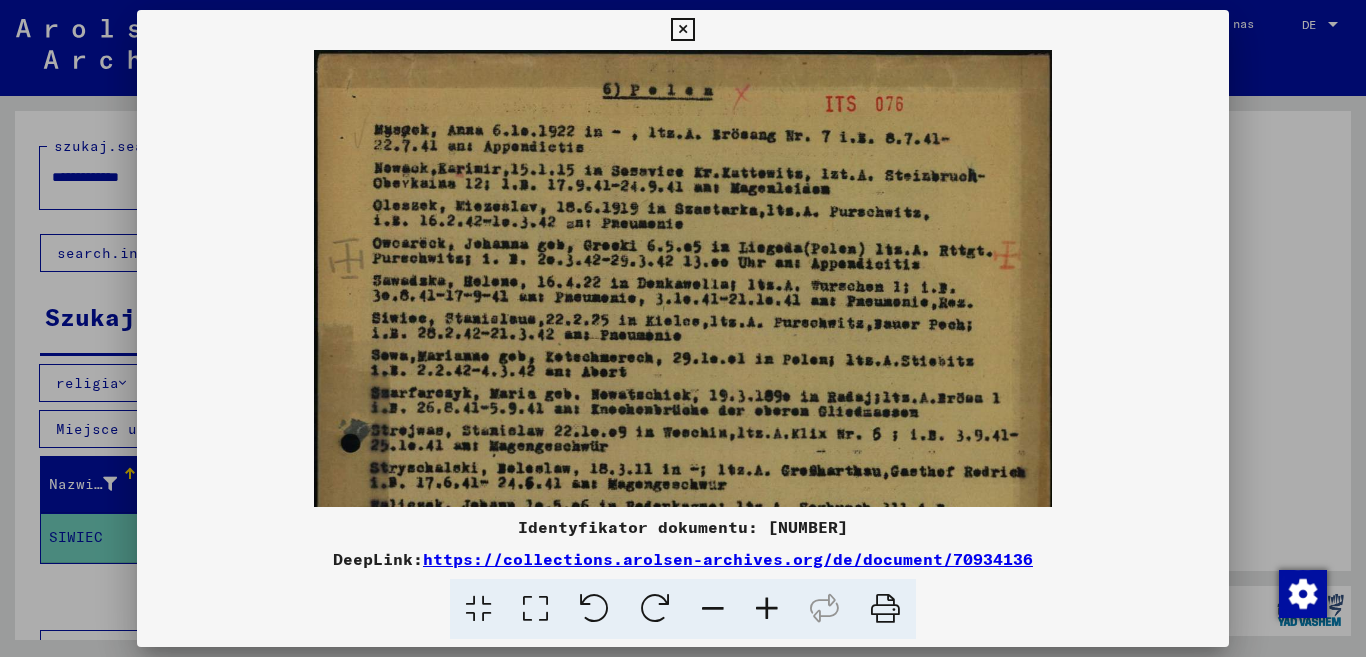 click at bounding box center [767, 609] 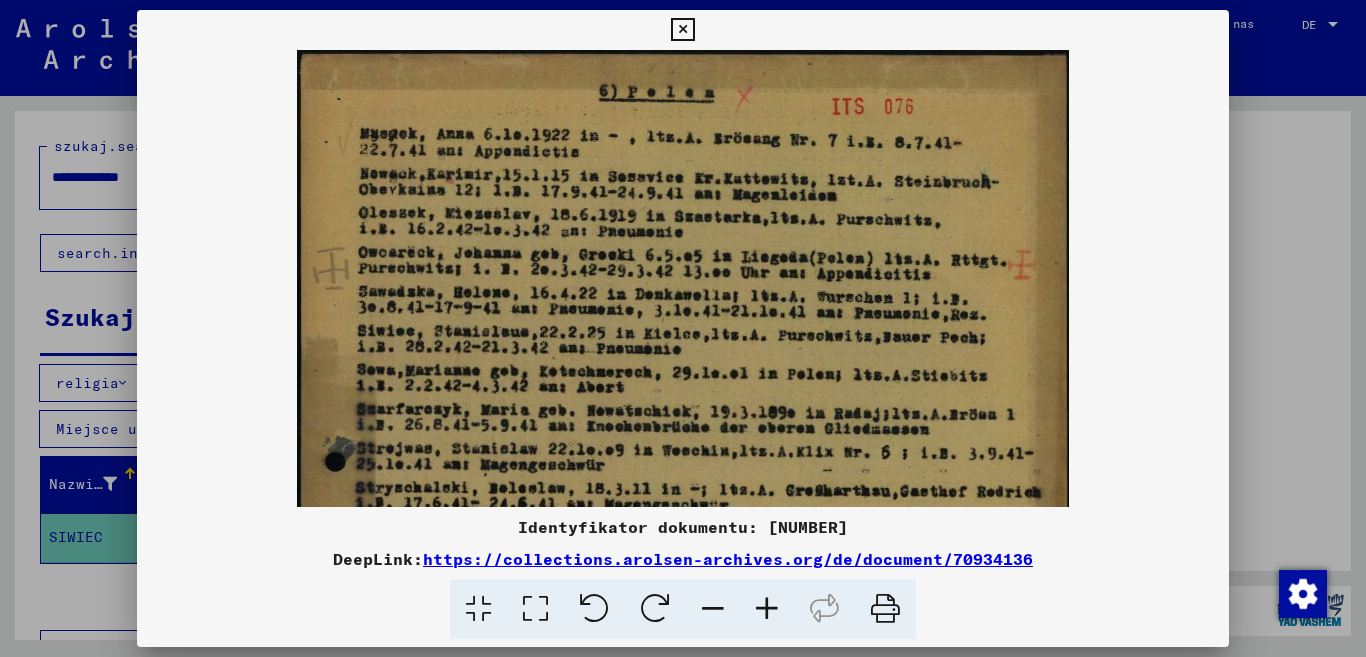 click at bounding box center [767, 609] 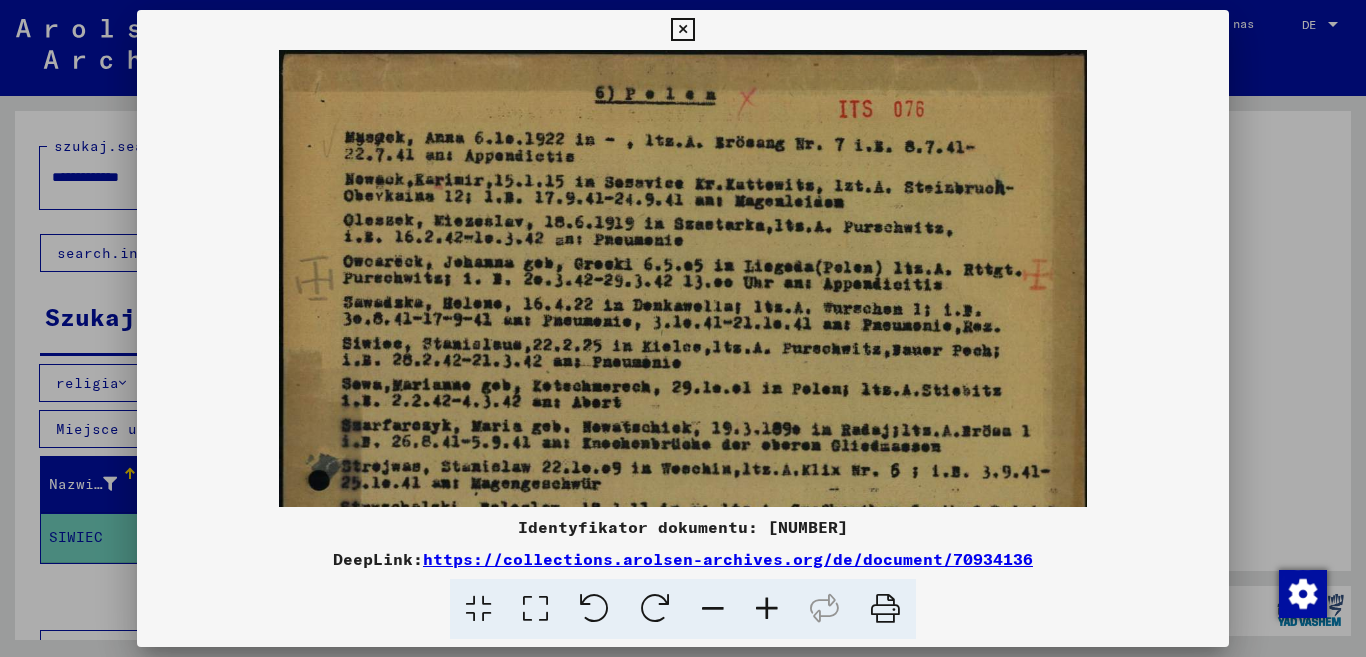 click at bounding box center (767, 609) 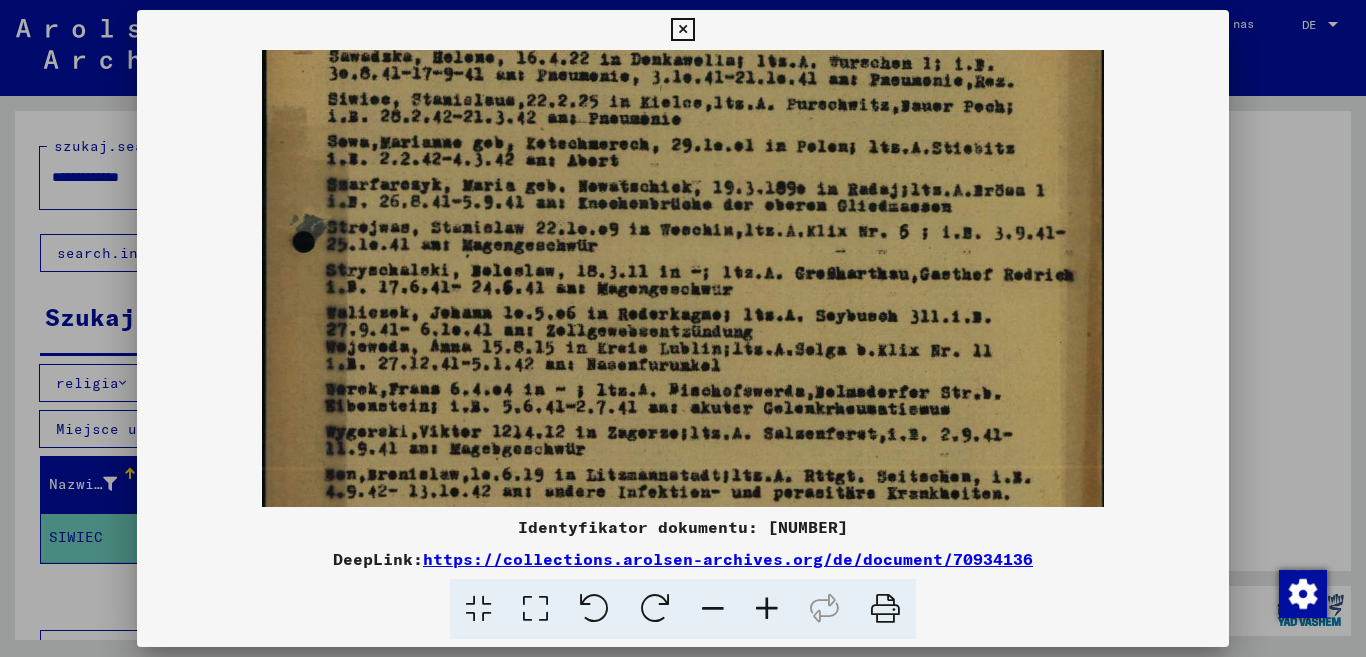drag, startPoint x: 762, startPoint y: 410, endPoint x: 788, endPoint y: 153, distance: 258.31183 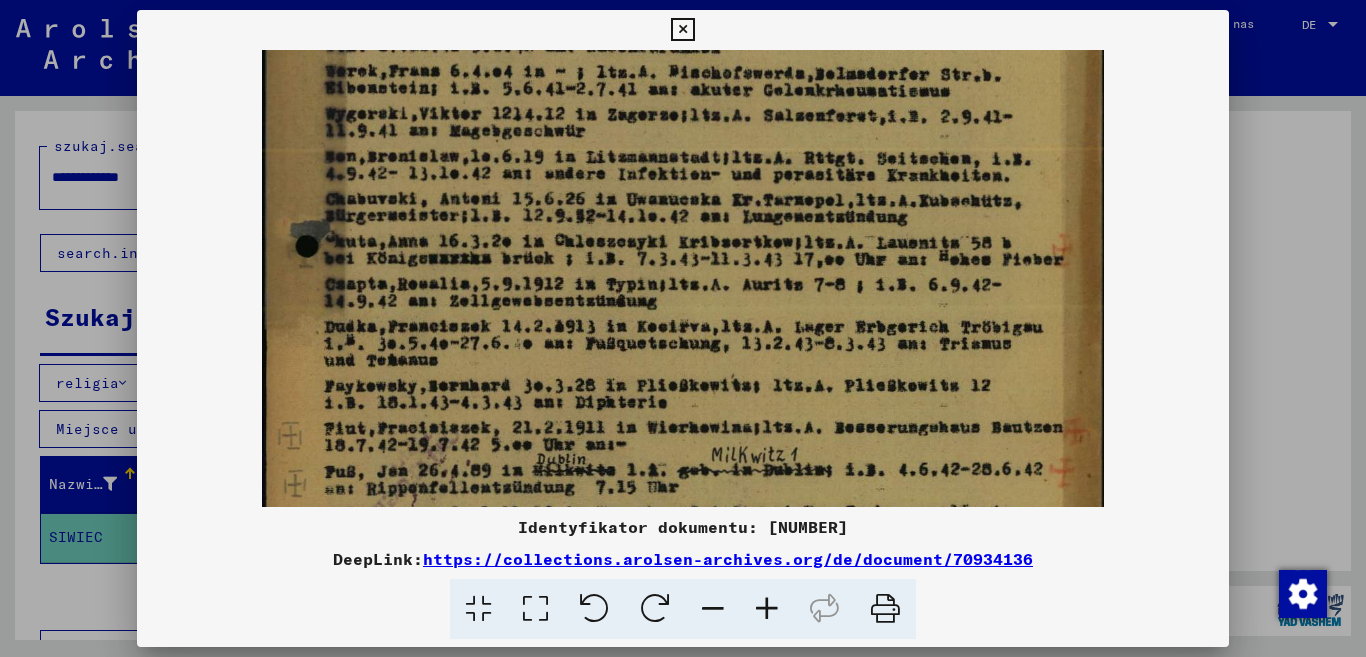 drag, startPoint x: 712, startPoint y: 427, endPoint x: 761, endPoint y: 81, distance: 349.45242 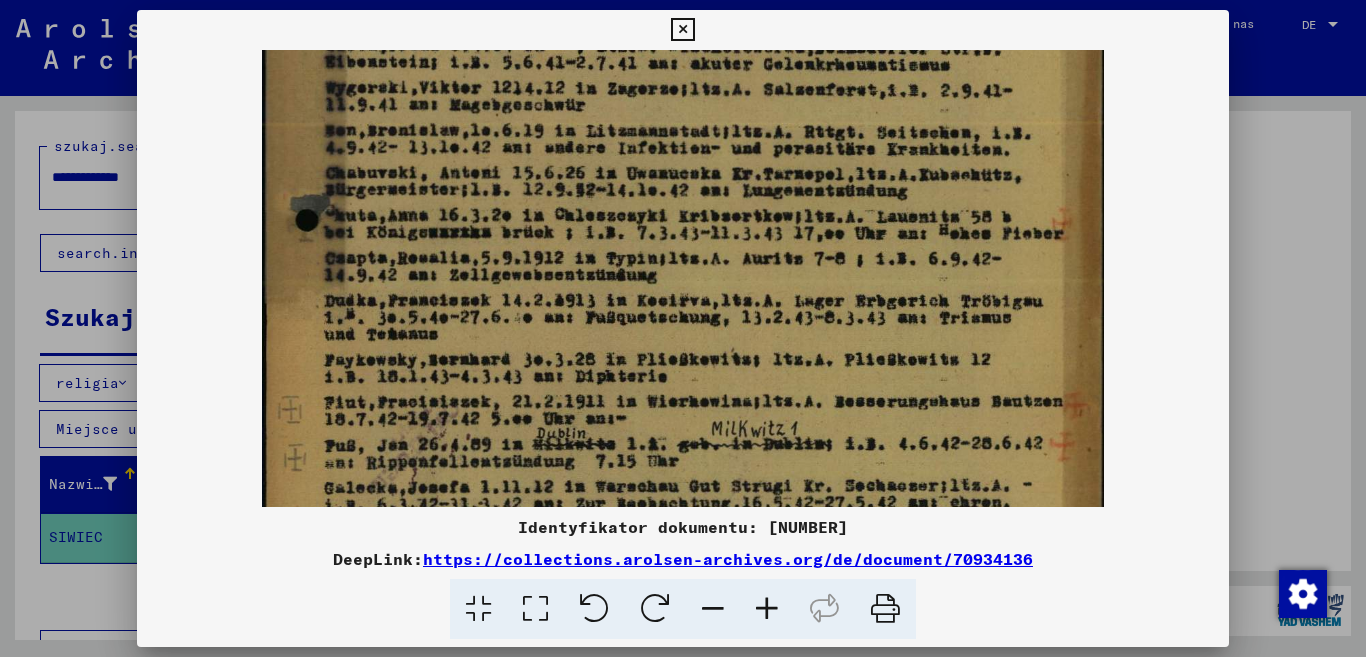 scroll, scrollTop: 750, scrollLeft: 0, axis: vertical 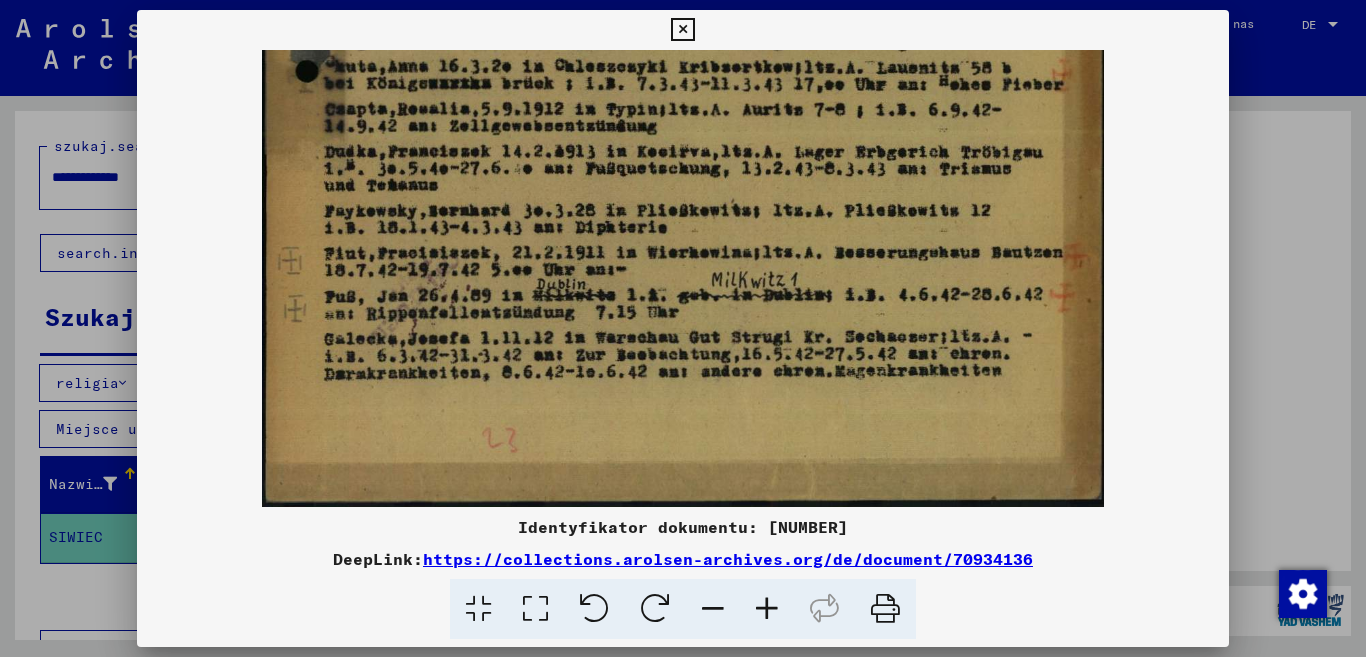 drag, startPoint x: 662, startPoint y: 405, endPoint x: 597, endPoint y: 125, distance: 287.44565 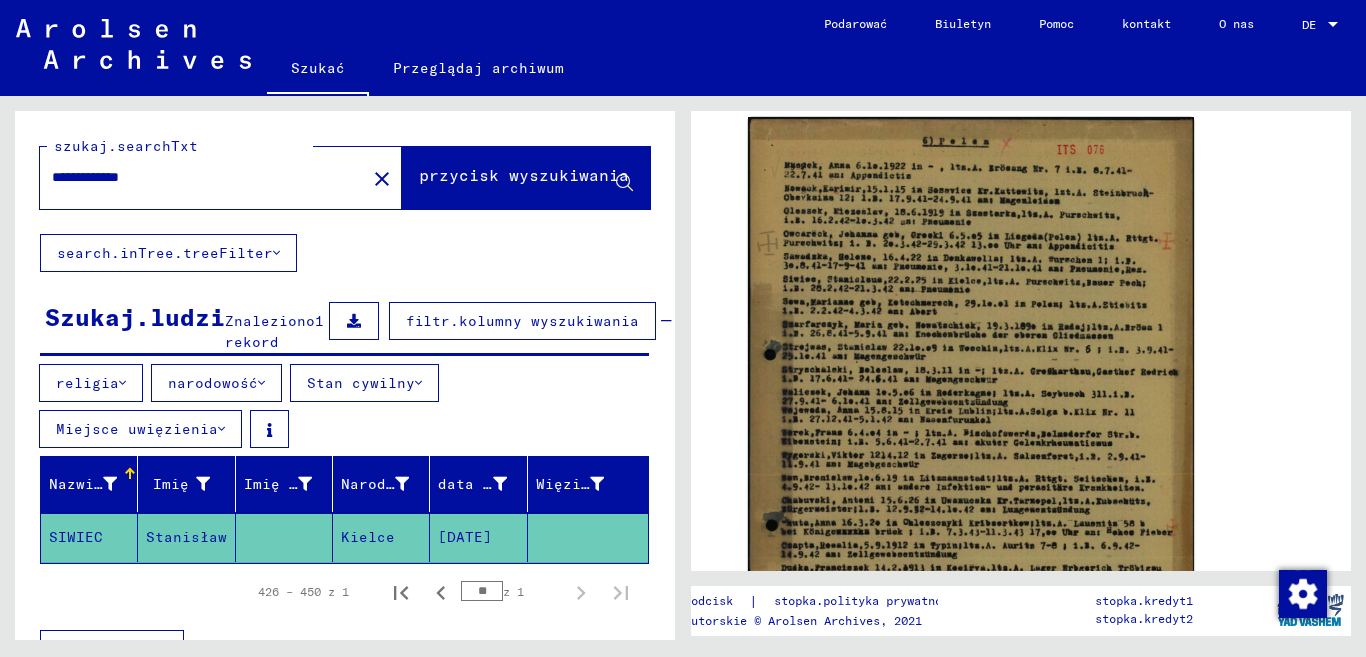 drag, startPoint x: 108, startPoint y: 176, endPoint x: 27, endPoint y: 190, distance: 82.20097 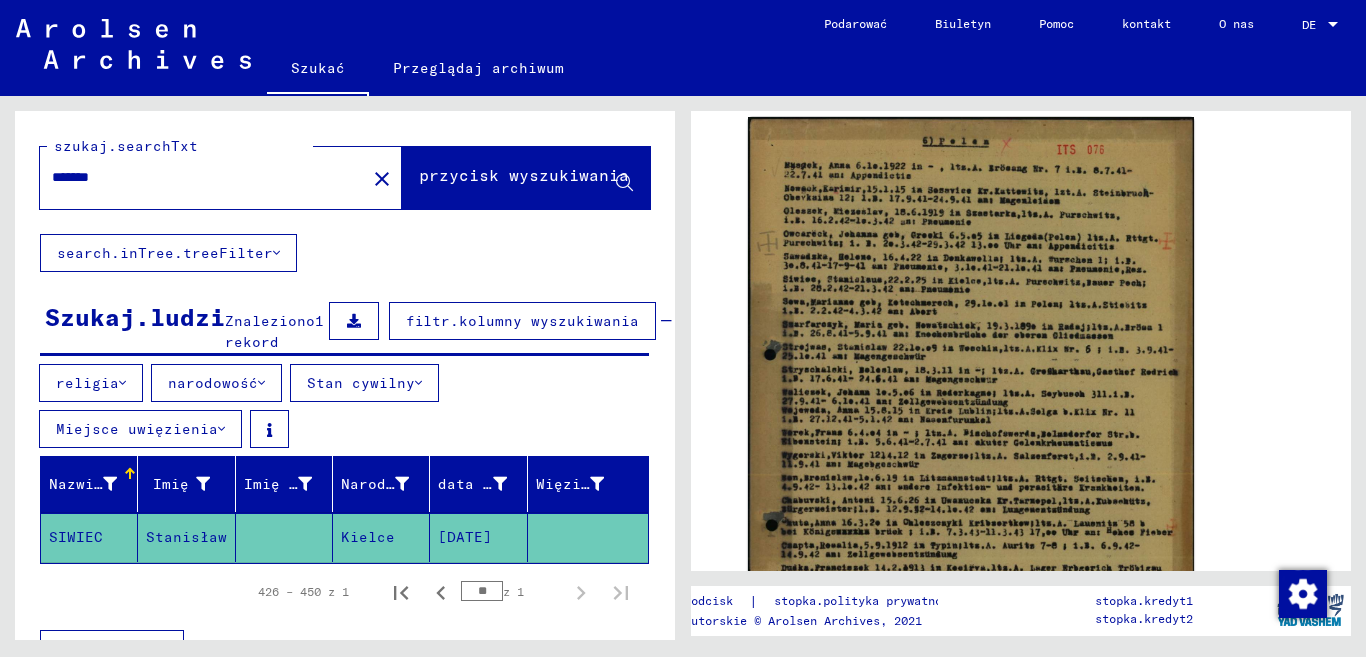type on "******" 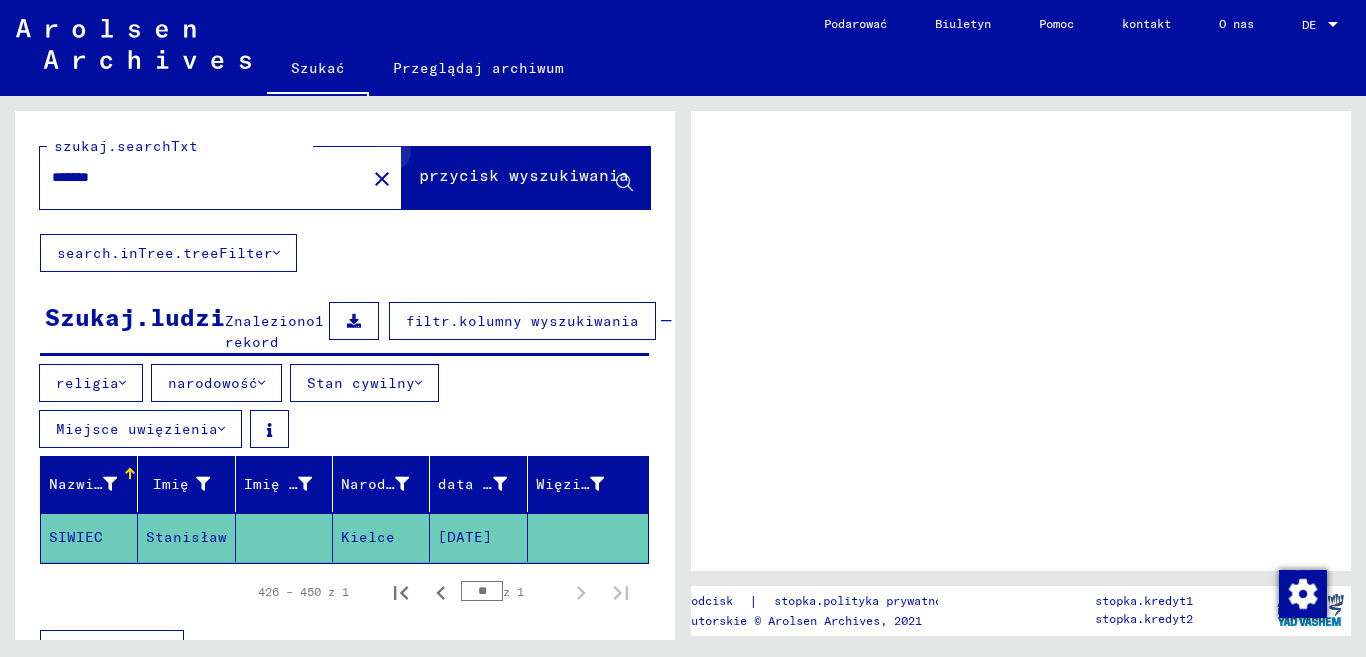 scroll, scrollTop: 0, scrollLeft: 0, axis: both 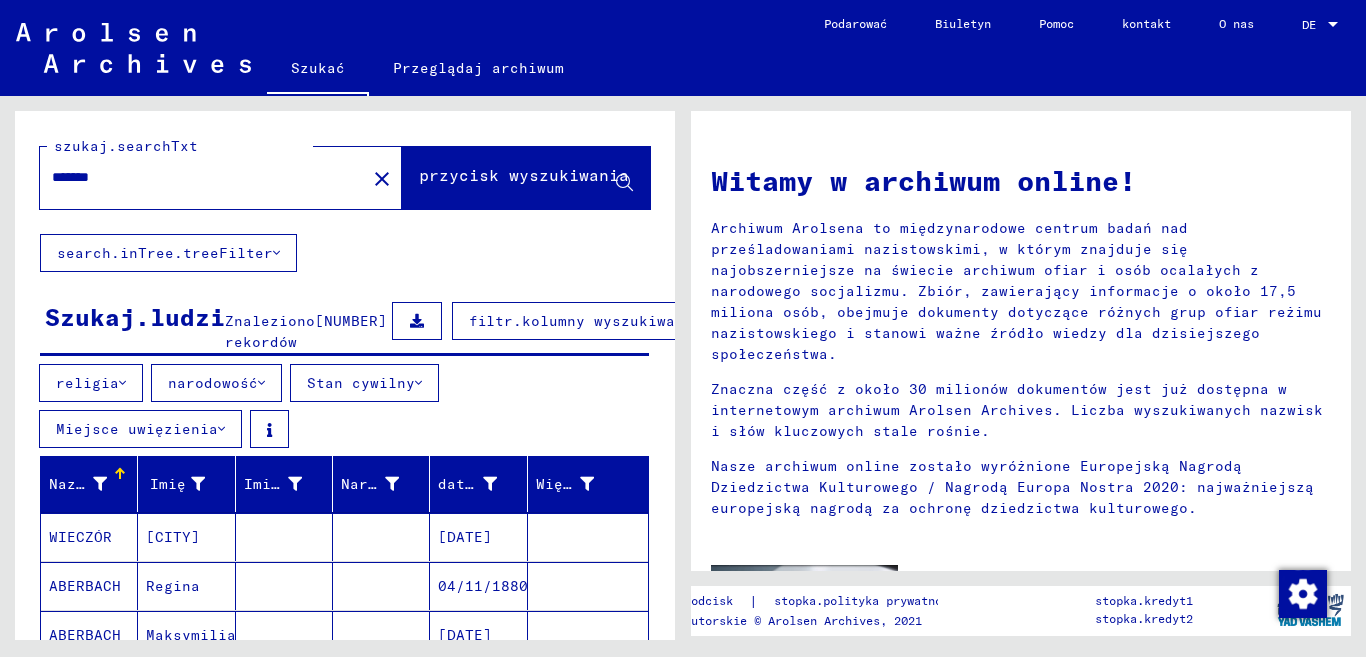 click on "Miejsce uwięzienia" at bounding box center [137, 429] 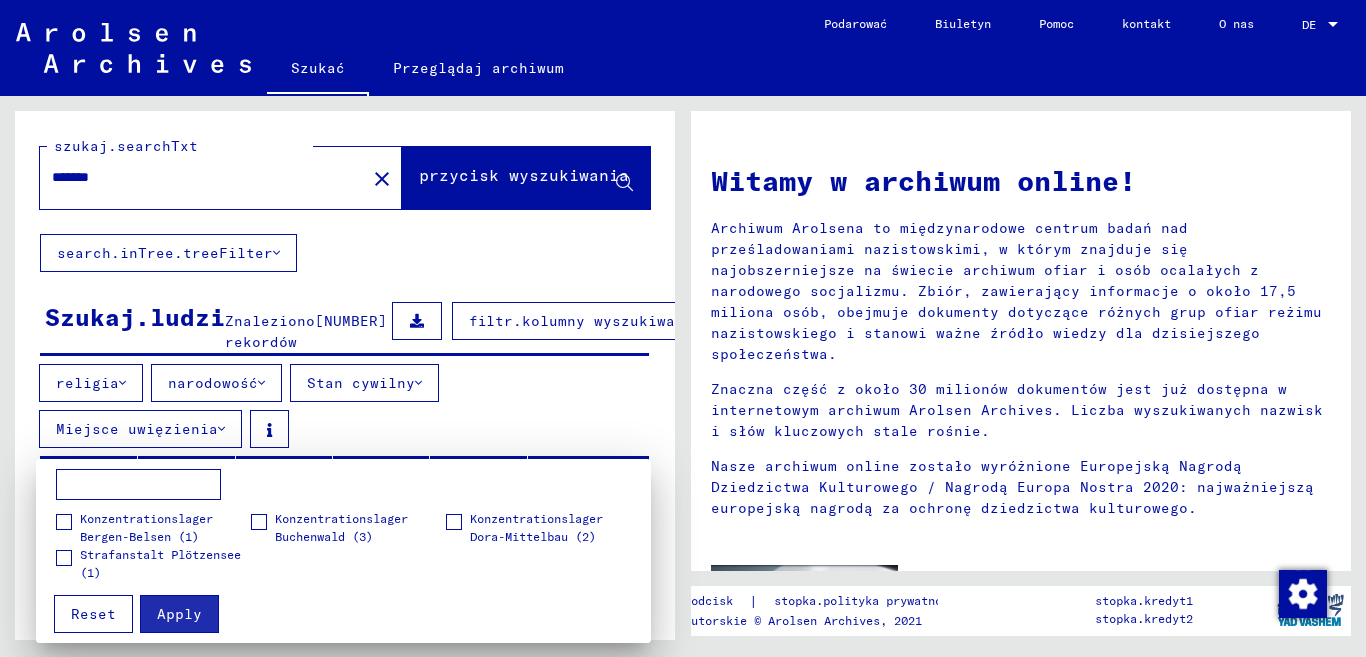 click at bounding box center (138, 485) 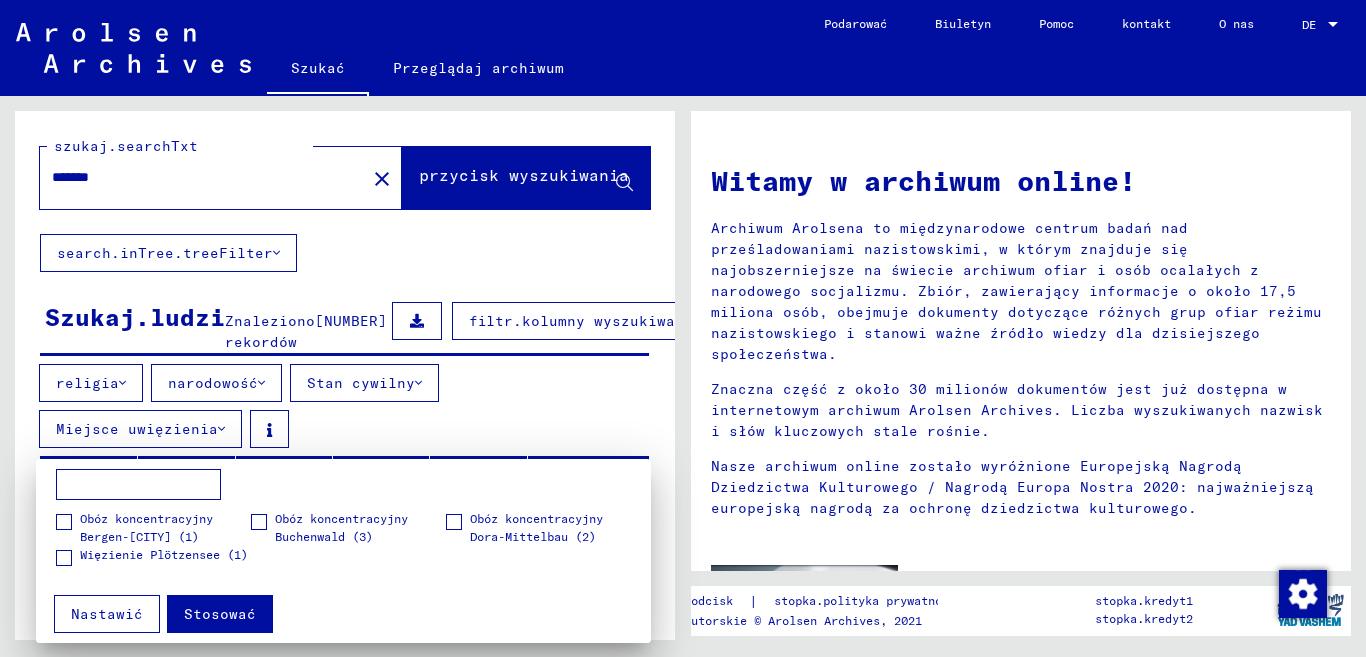 click on "Stosować Nastawić" at bounding box center (343, 607) 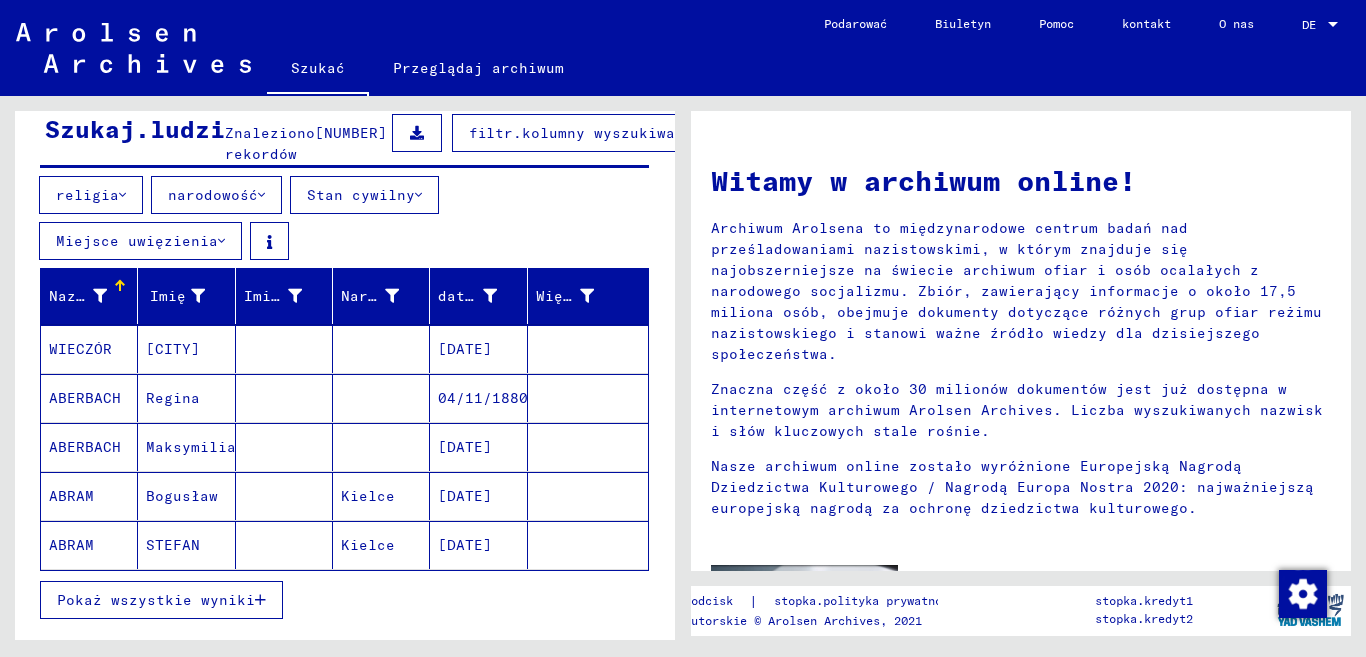 scroll, scrollTop: 0, scrollLeft: 0, axis: both 